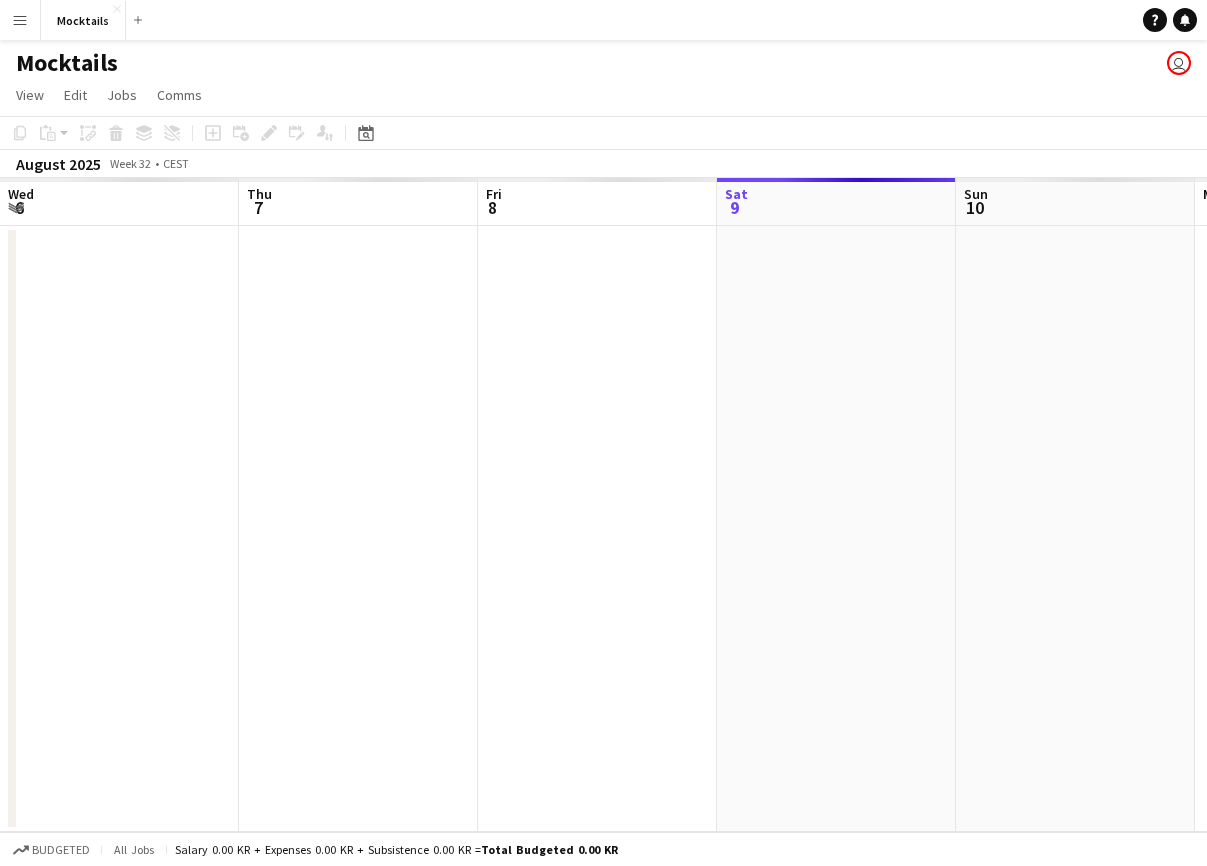 scroll, scrollTop: 0, scrollLeft: 0, axis: both 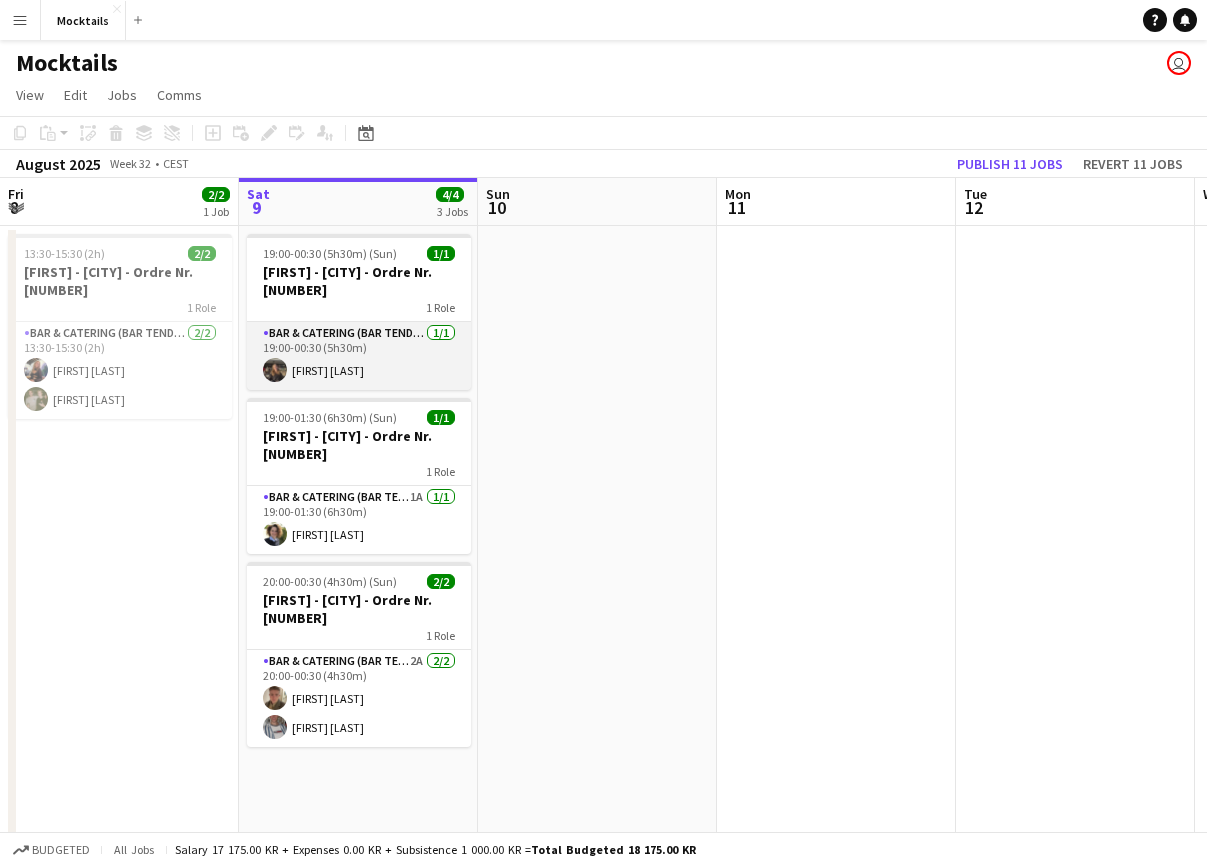 click on "Bar & Catering (Bar Tender)   1/1   [TIME]-[TIME] ([DURATION])
[FIRST] [LAST]" at bounding box center (359, 356) 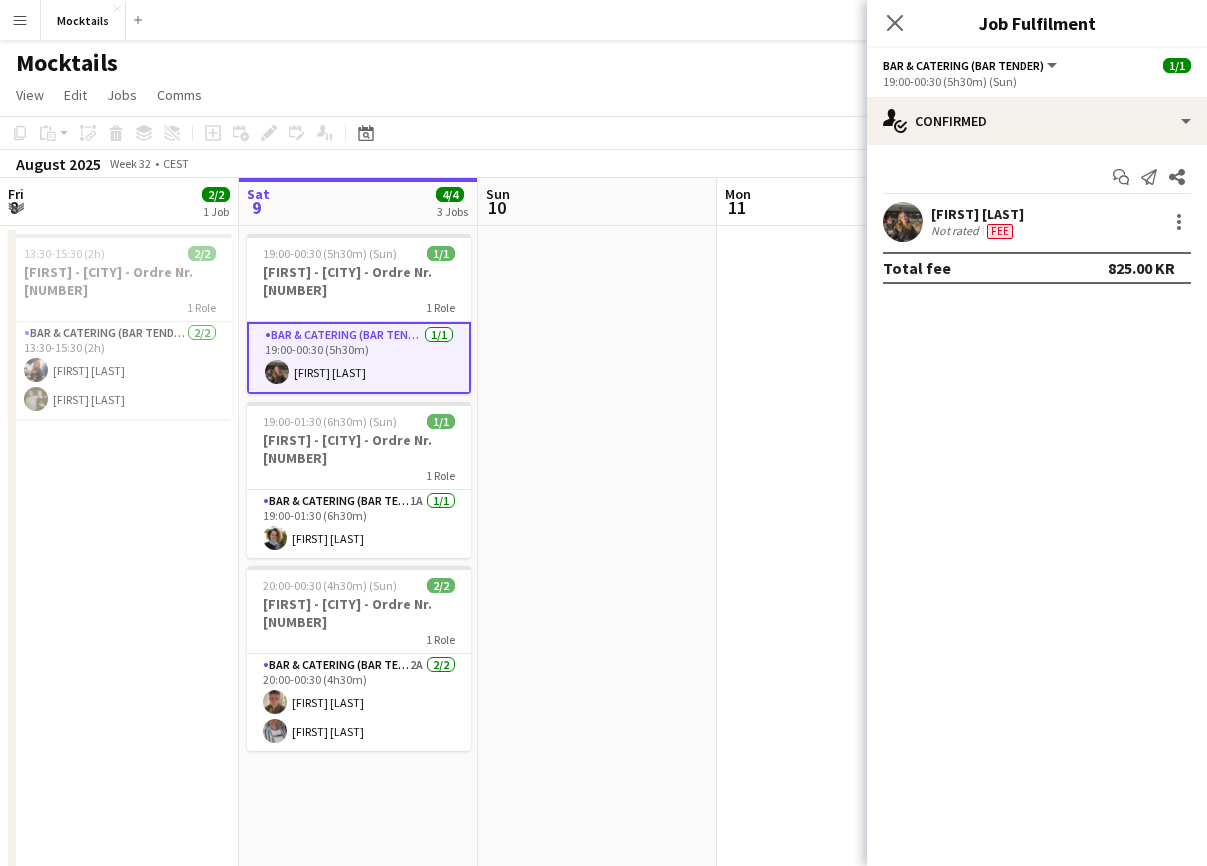 click on "Bar & Catering (Bar Tender)   1/1   [TIME]-[TIME] ([DURATION])
[FIRST] [LAST]" at bounding box center [359, 358] 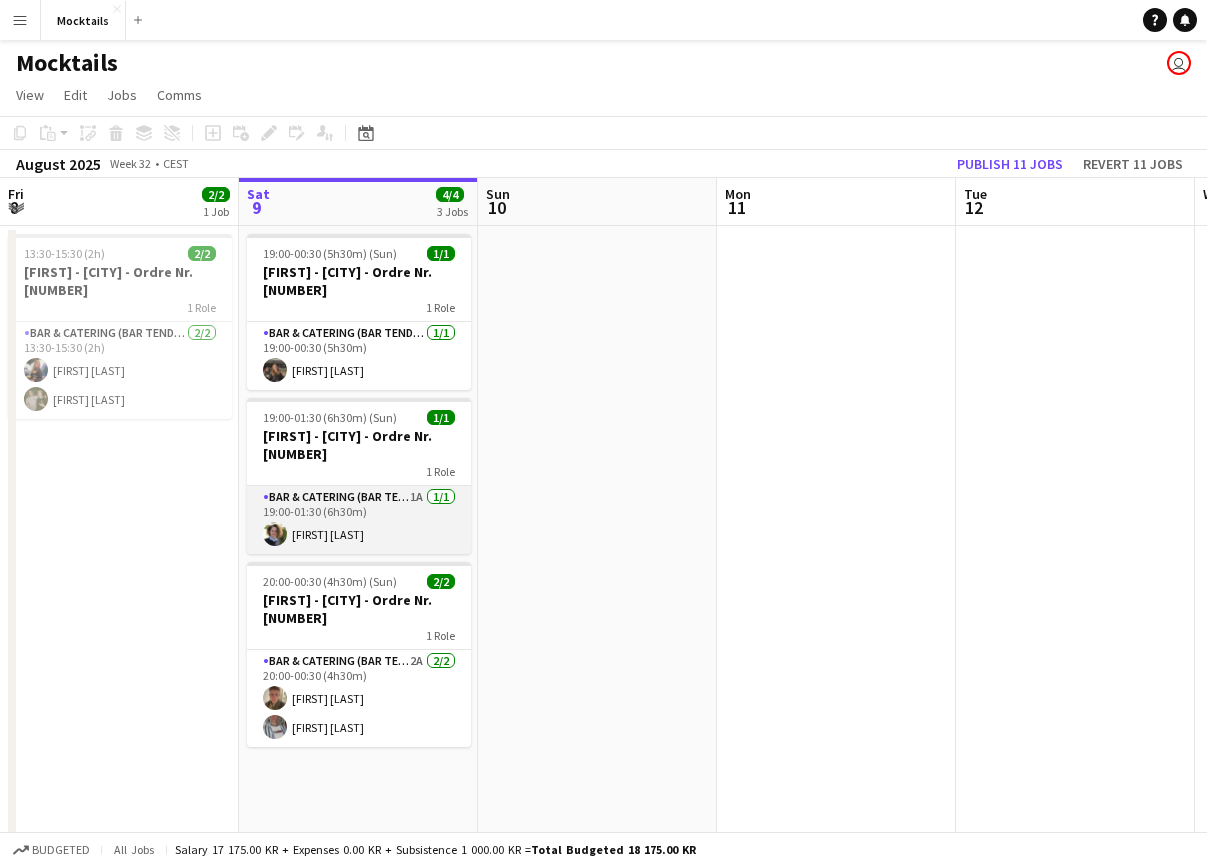click on "Bar & Catering (Bar Tender)   1/1   [TIME]-[TIME] ([DURATION])
[FIRST] [LAST]" at bounding box center [359, 520] 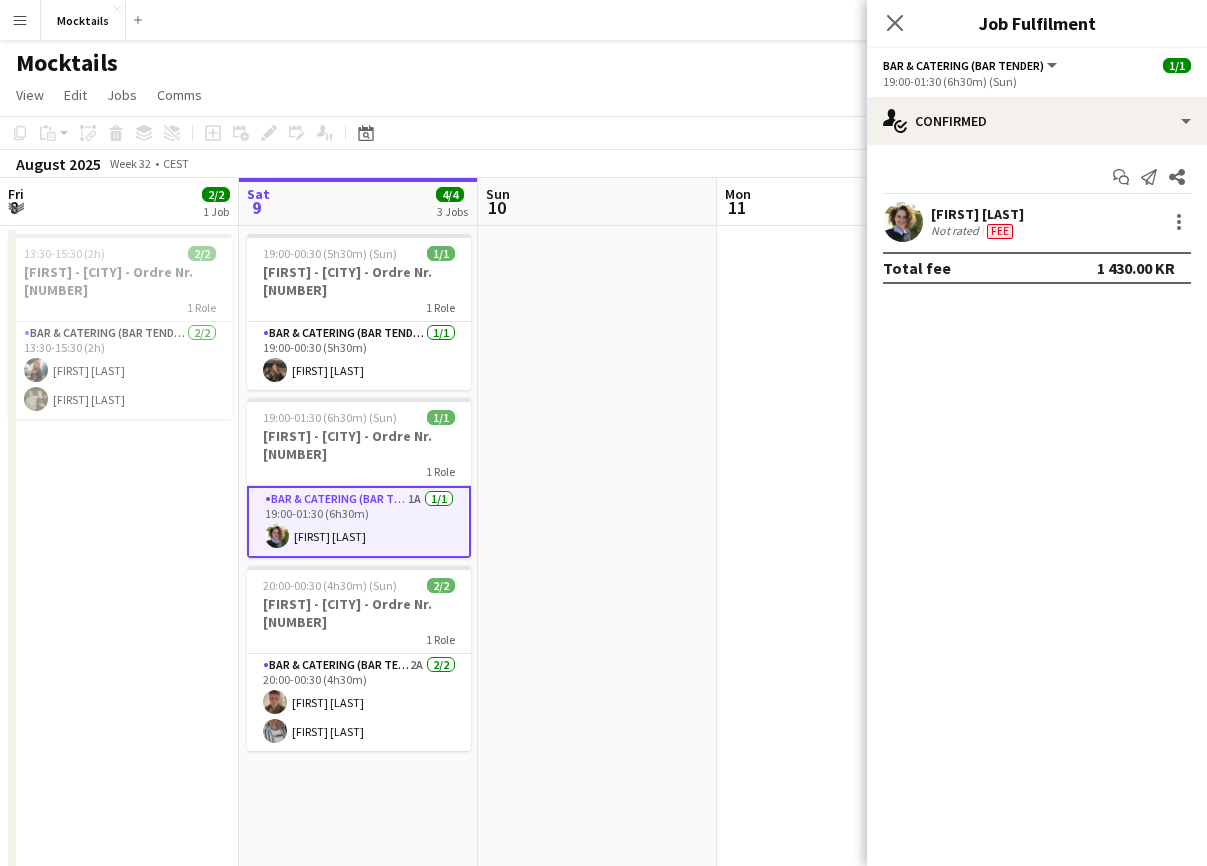 click on "Bar & Catering (Bar Tender)   1/1   [TIME]-[TIME] ([DURATION])
[FIRST] [LAST]" at bounding box center [359, 522] 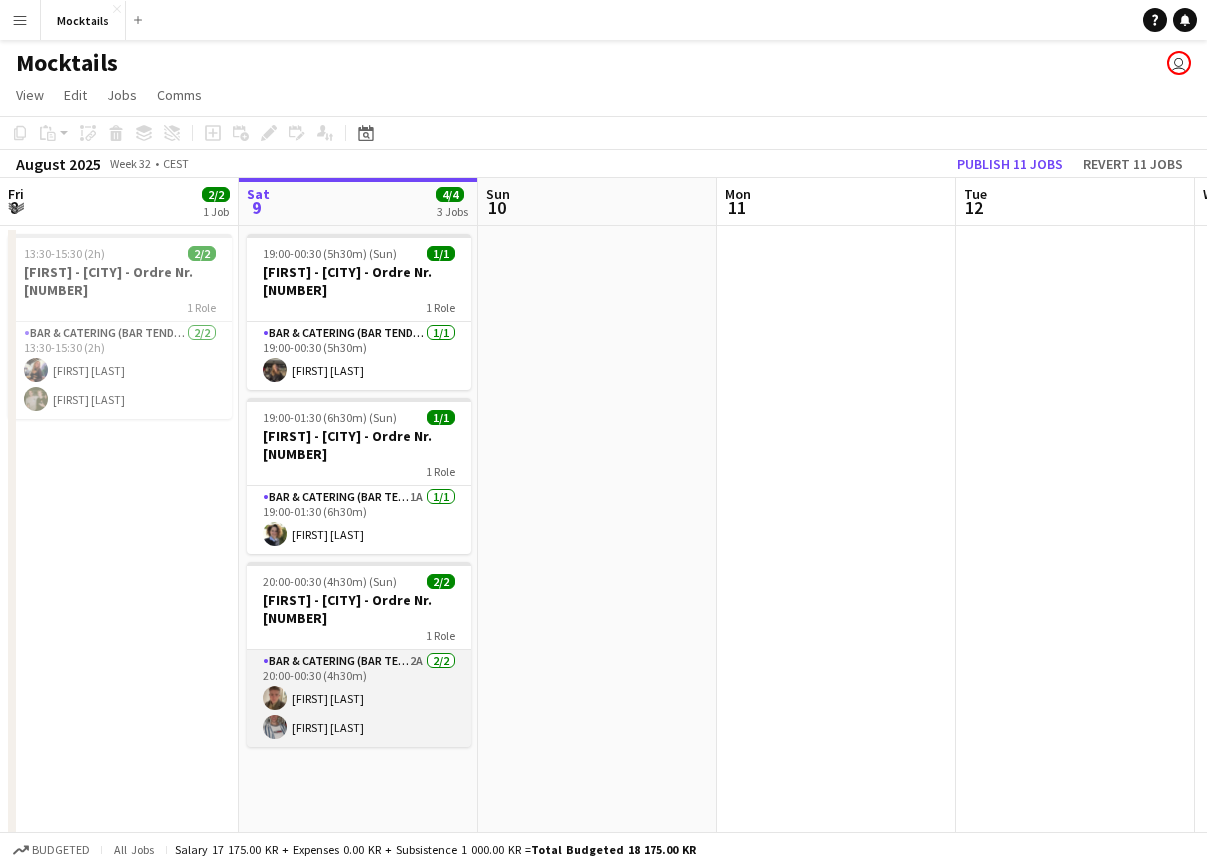 click on "Bar & Catering (Bar Tender)   2A   2/2   [TIME]-[TIME] ([DURATION])
[FIRST] [LAST] [LAST]" at bounding box center (359, 698) 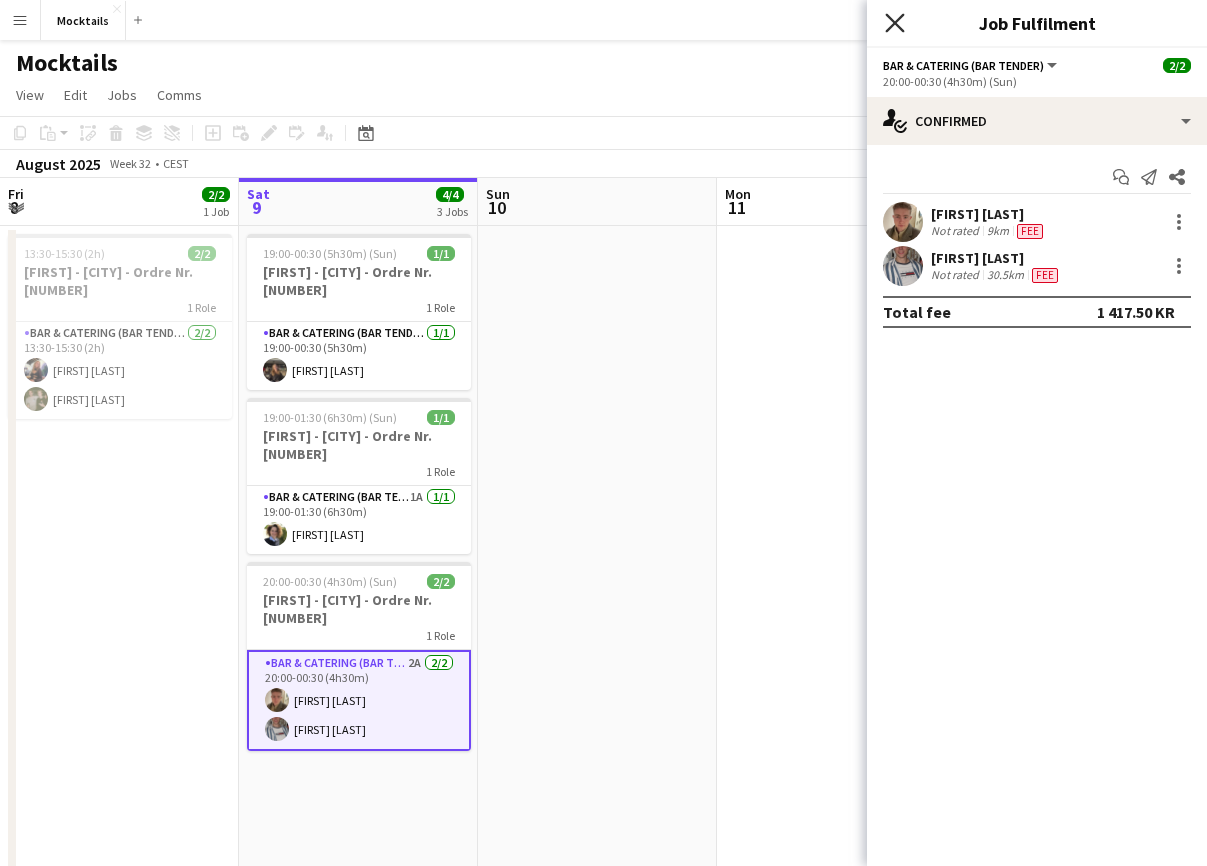 click on "Close pop-in" 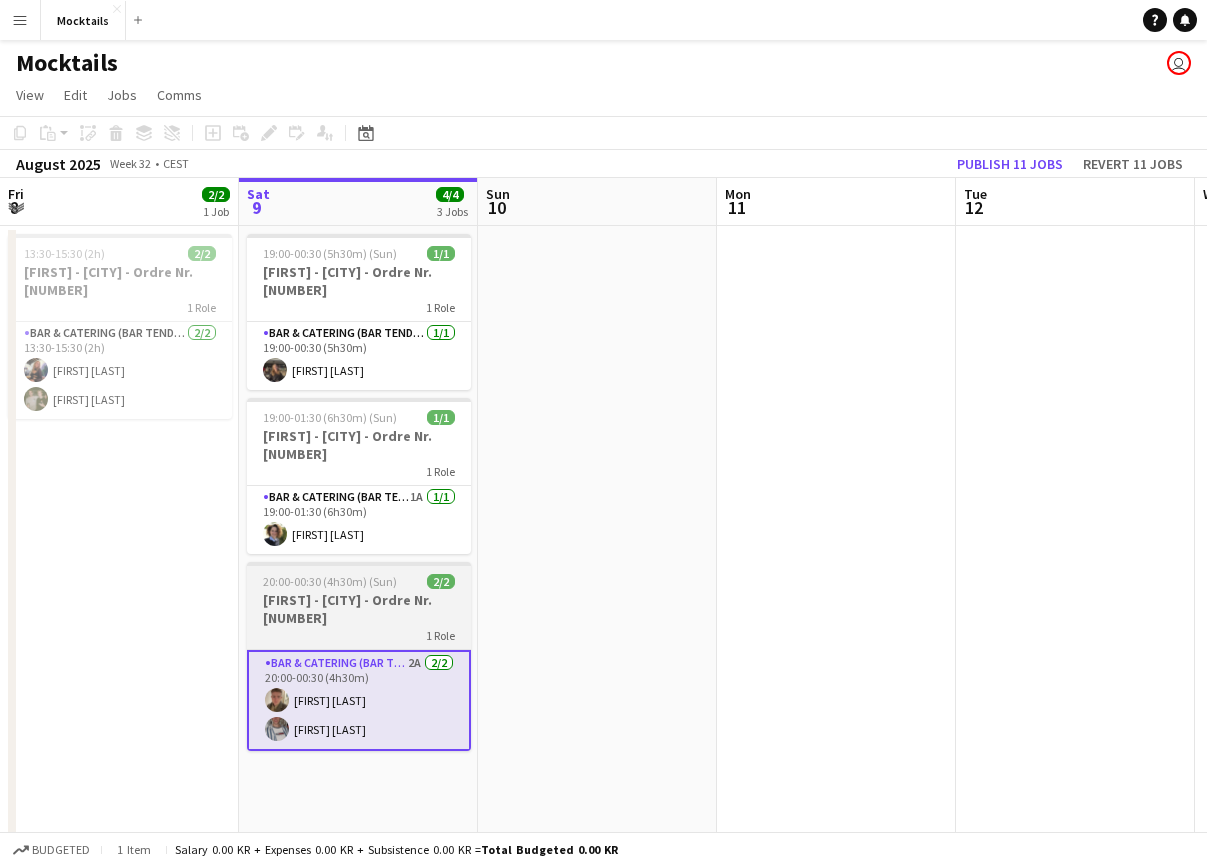 click on "[FIRST] - [CITY] - Ordre Nr. [NUMBER]" at bounding box center (359, 609) 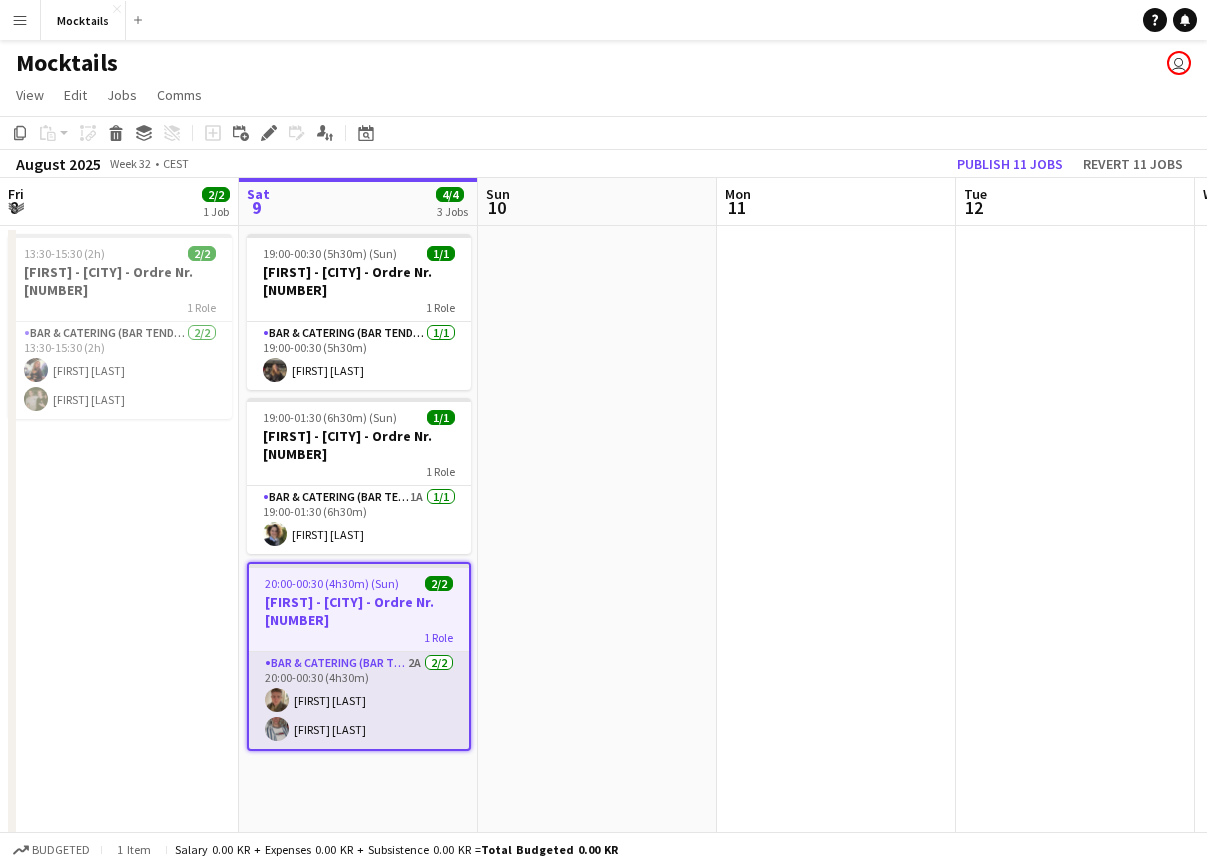 click on "Bar & Catering (Bar Tender)   2A   2/2   [TIME]-[TIME] ([DURATION])
[FIRST] [LAST] [LAST]" at bounding box center [359, 700] 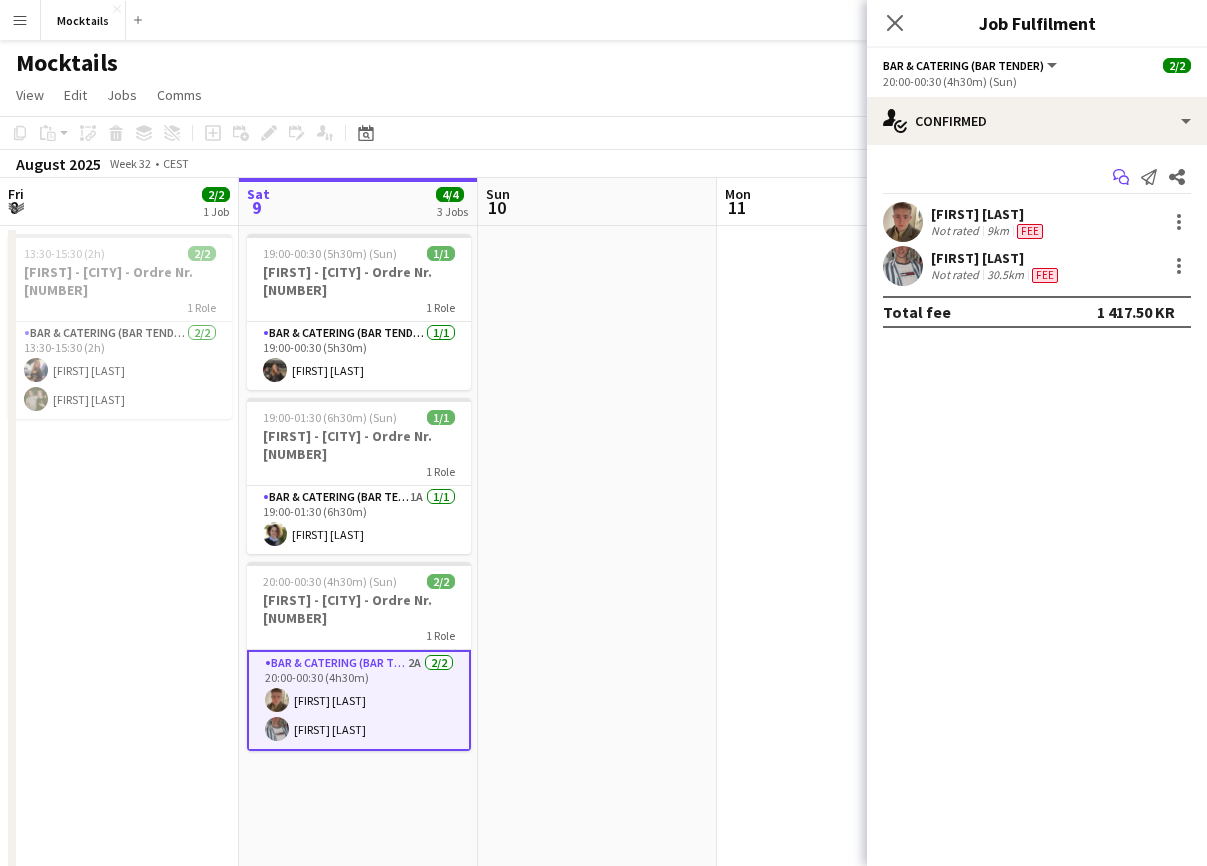 click 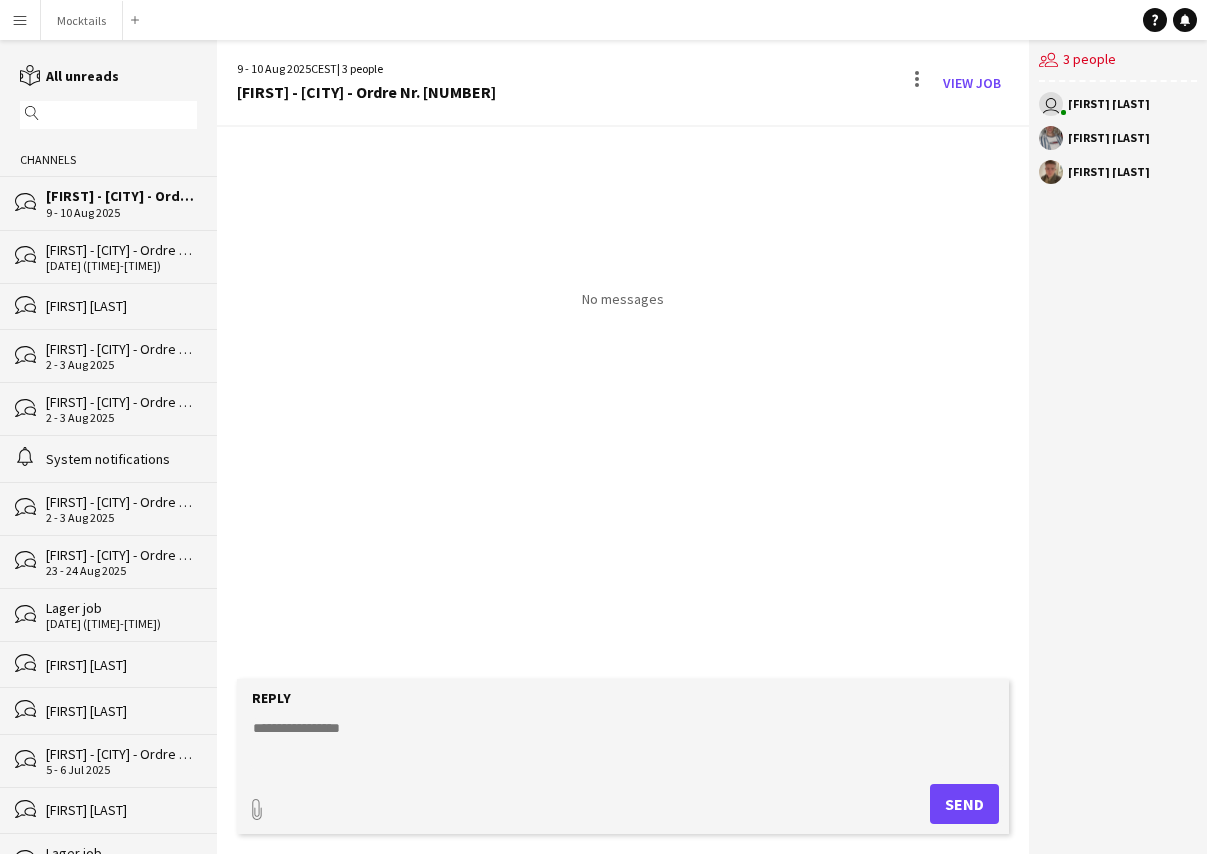click on "2 - 3 Aug 2025" 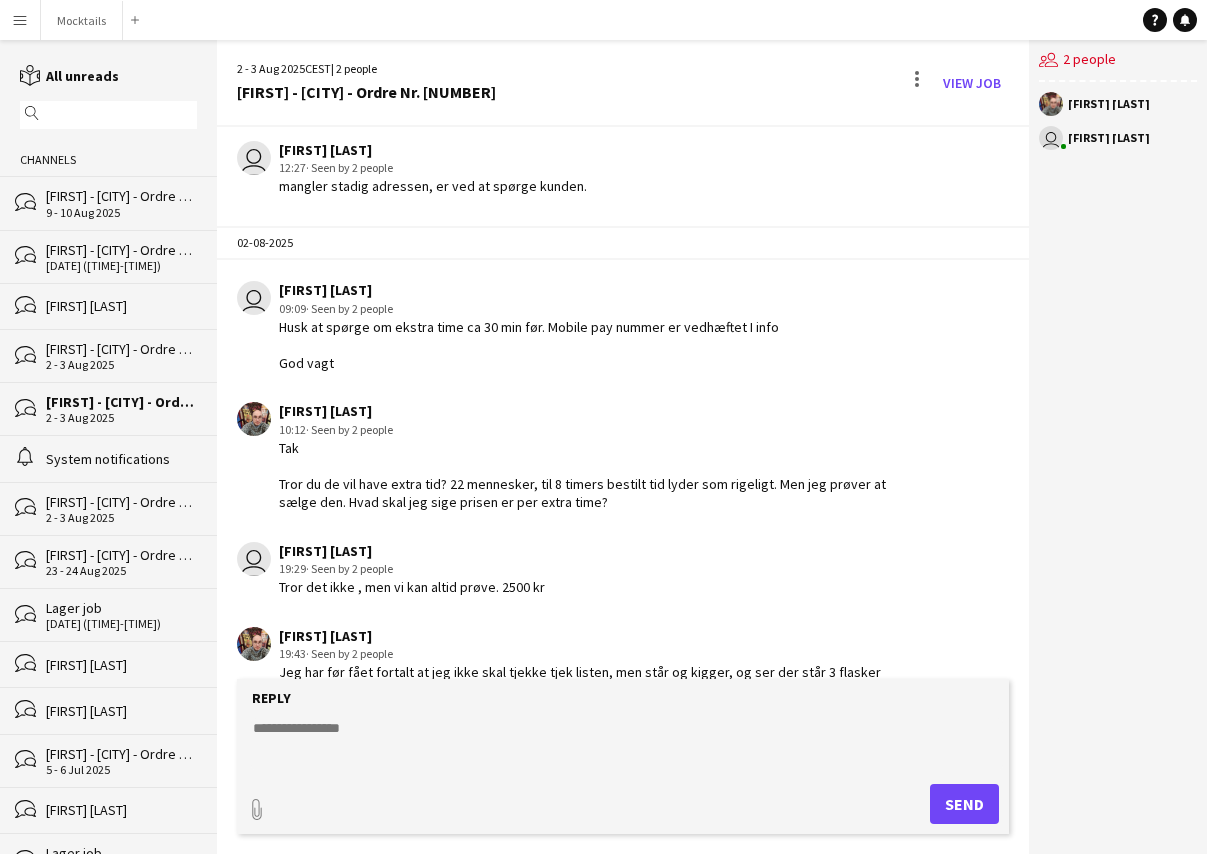 scroll, scrollTop: 56, scrollLeft: 0, axis: vertical 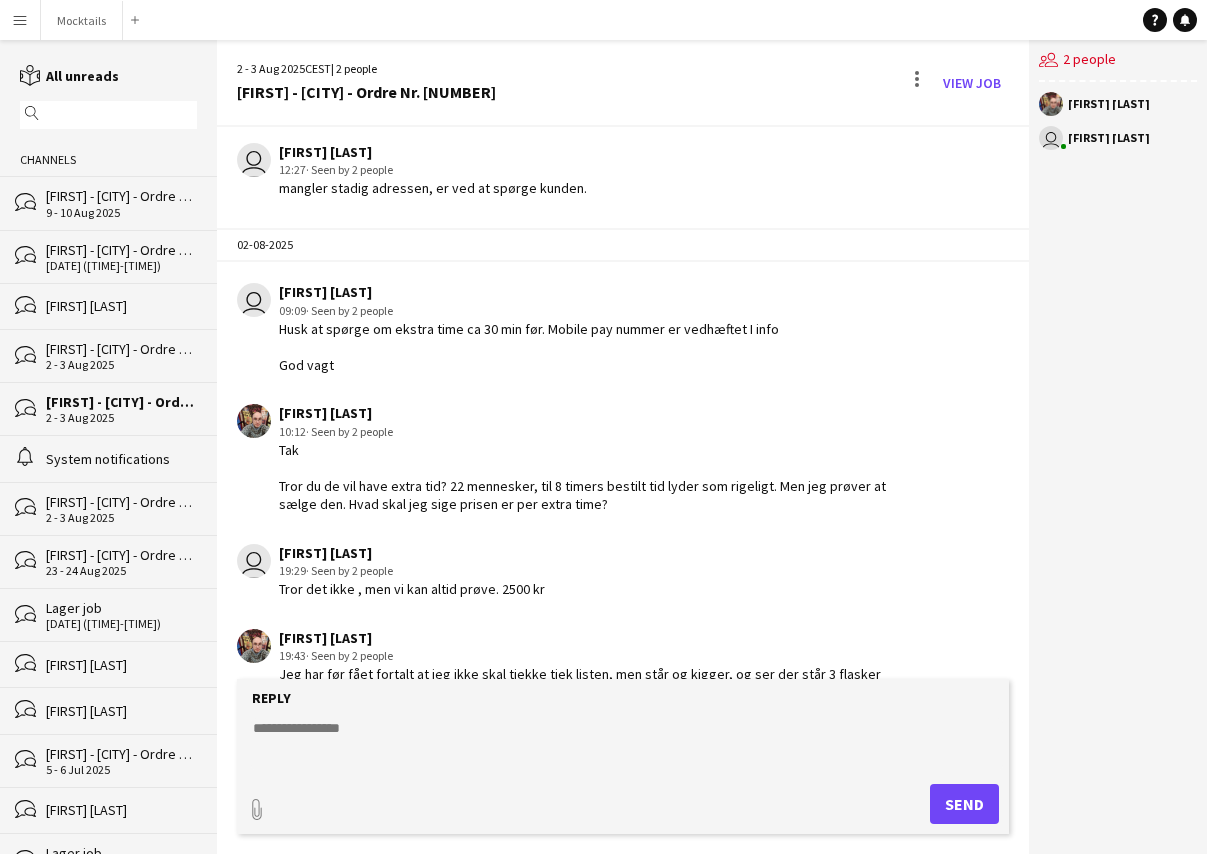 drag, startPoint x: 279, startPoint y: 331, endPoint x: 410, endPoint y: 365, distance: 135.34032 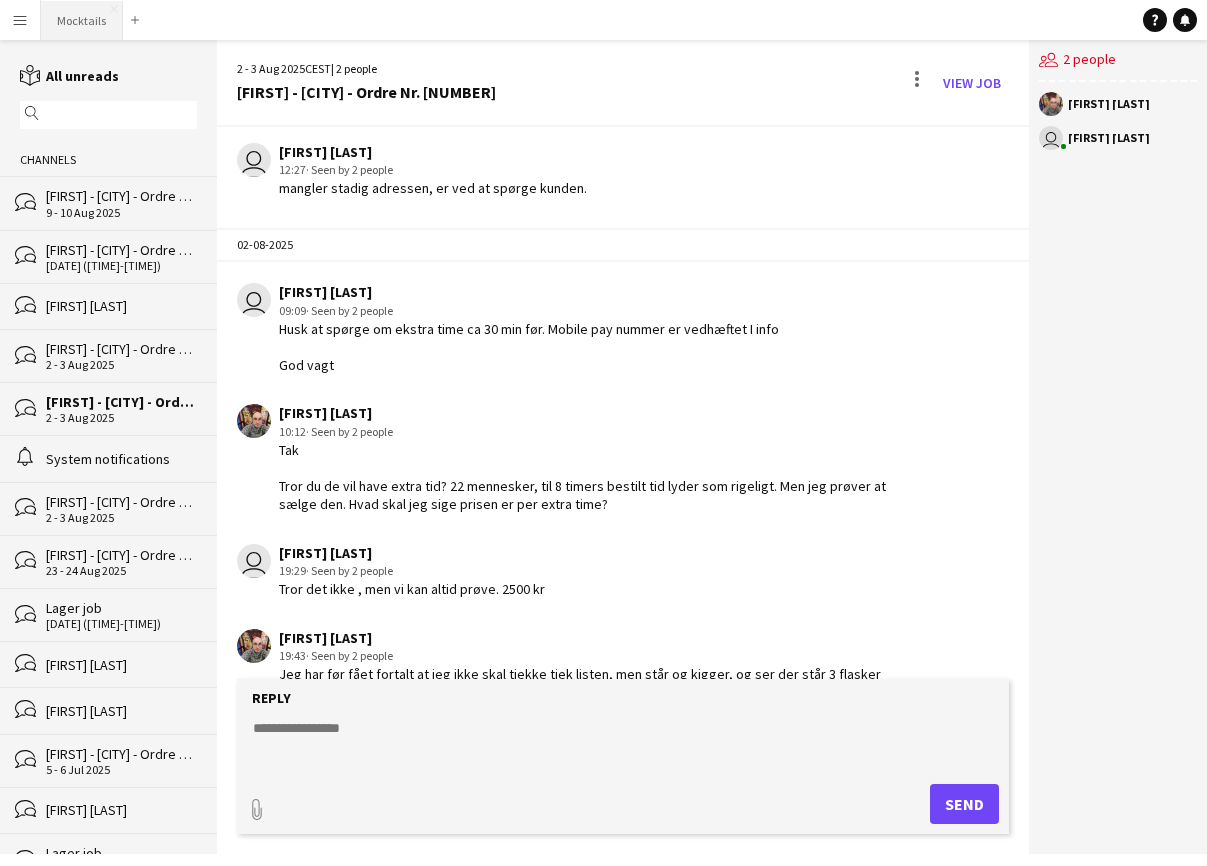 click on "Mocktails
Close" at bounding box center [82, 20] 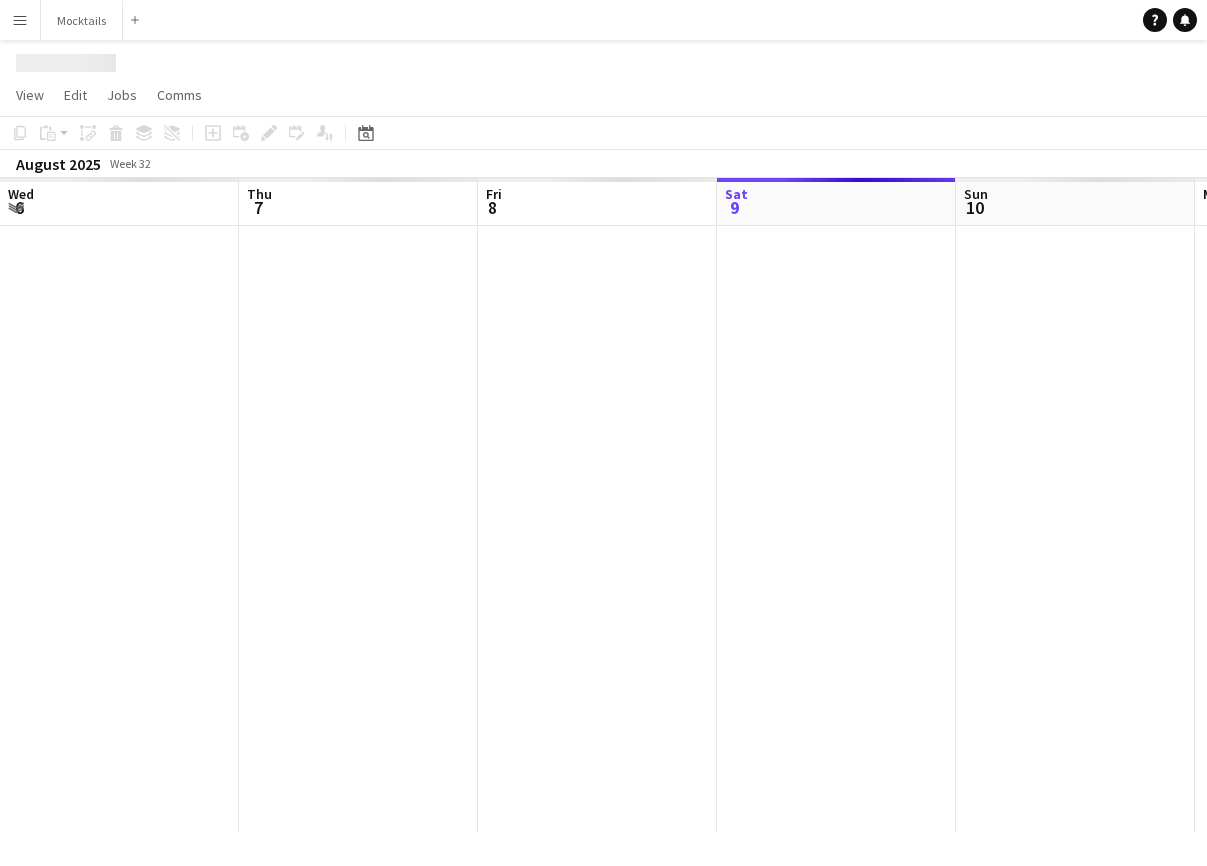 scroll, scrollTop: 0, scrollLeft: 478, axis: horizontal 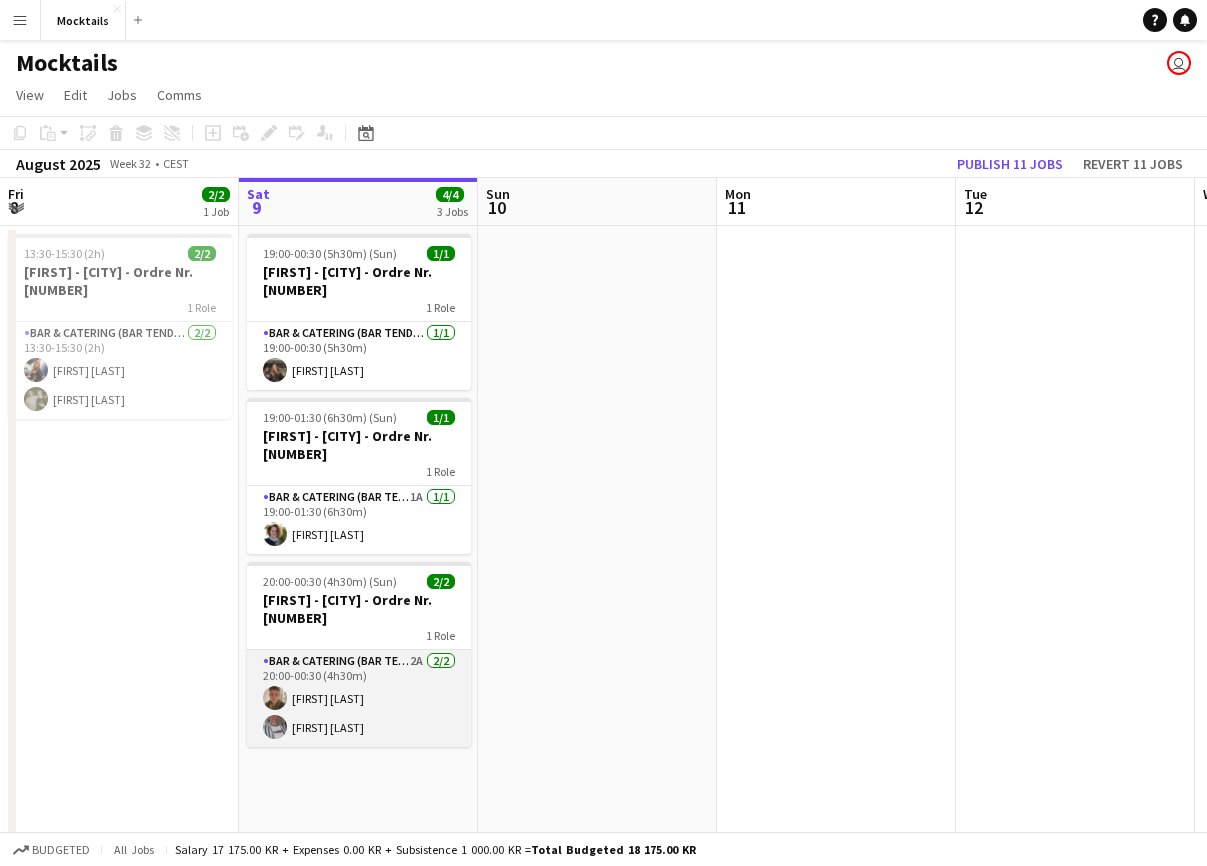 click on "Bar & Catering (Bar Tender)   2A   2/2   [TIME]-[TIME] ([DURATION])
[FIRST] [LAST] [LAST]" at bounding box center [359, 698] 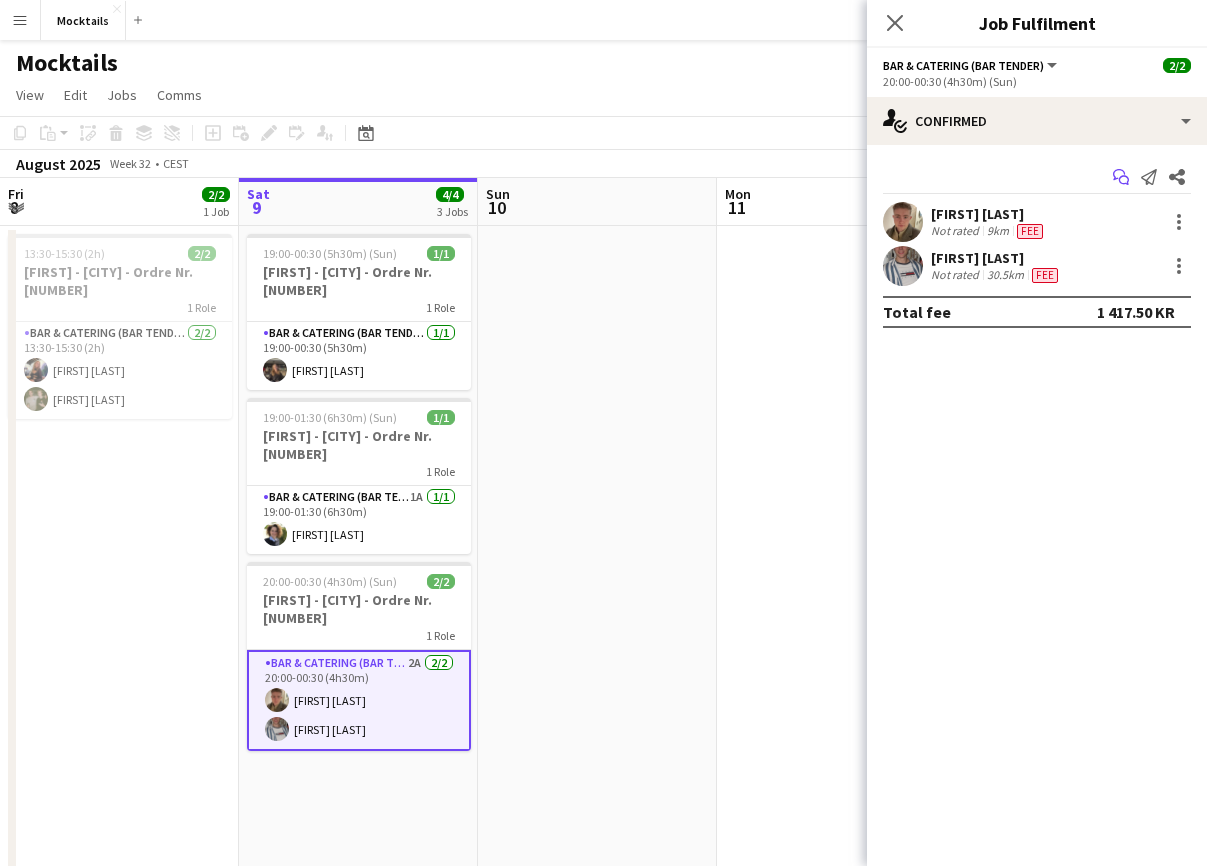 click on "Start chat" 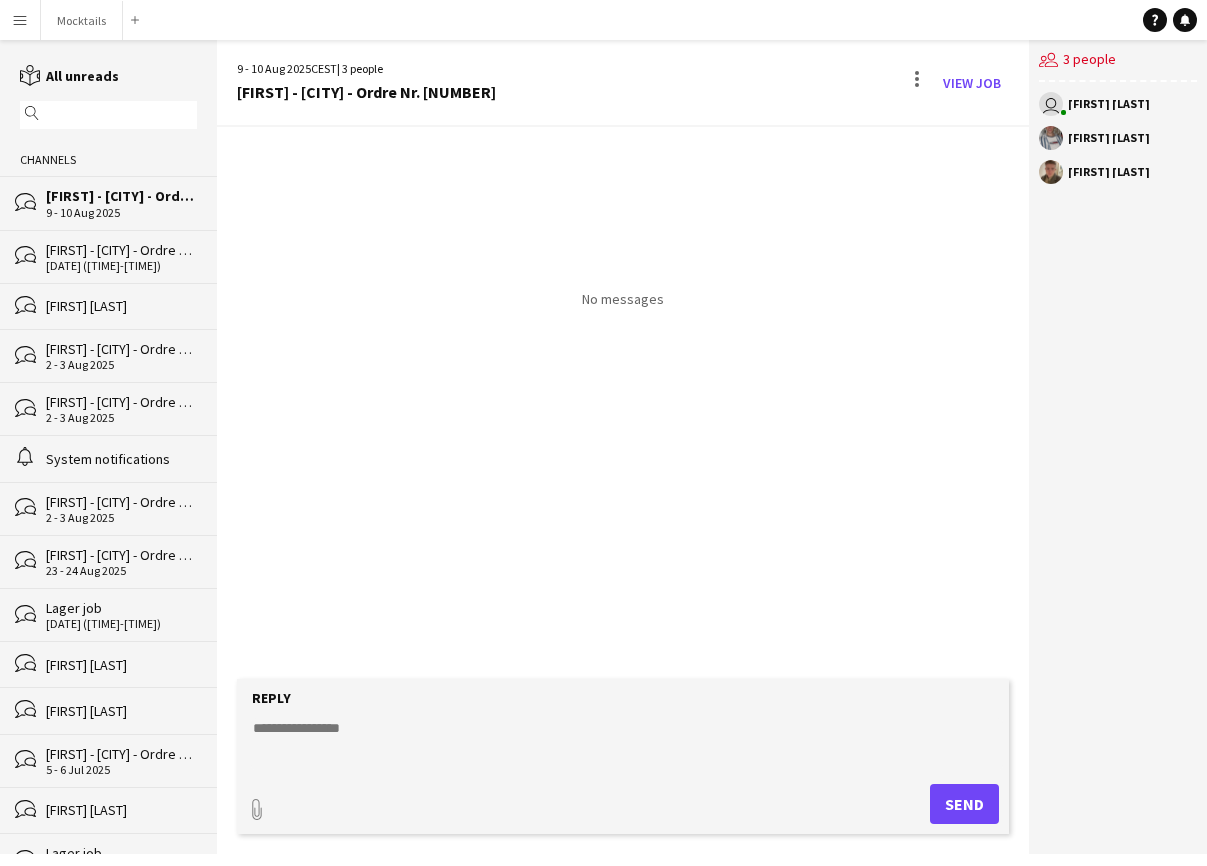 click 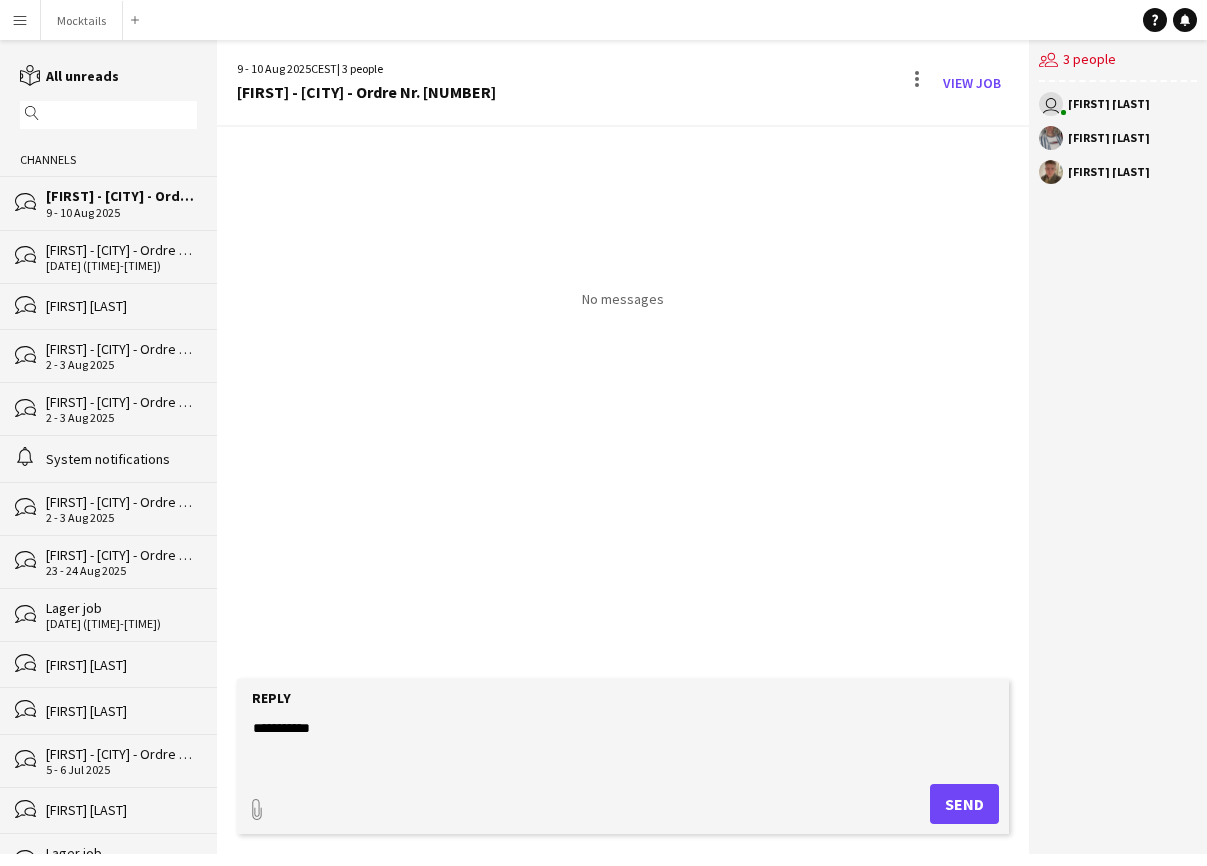 paste on "**********" 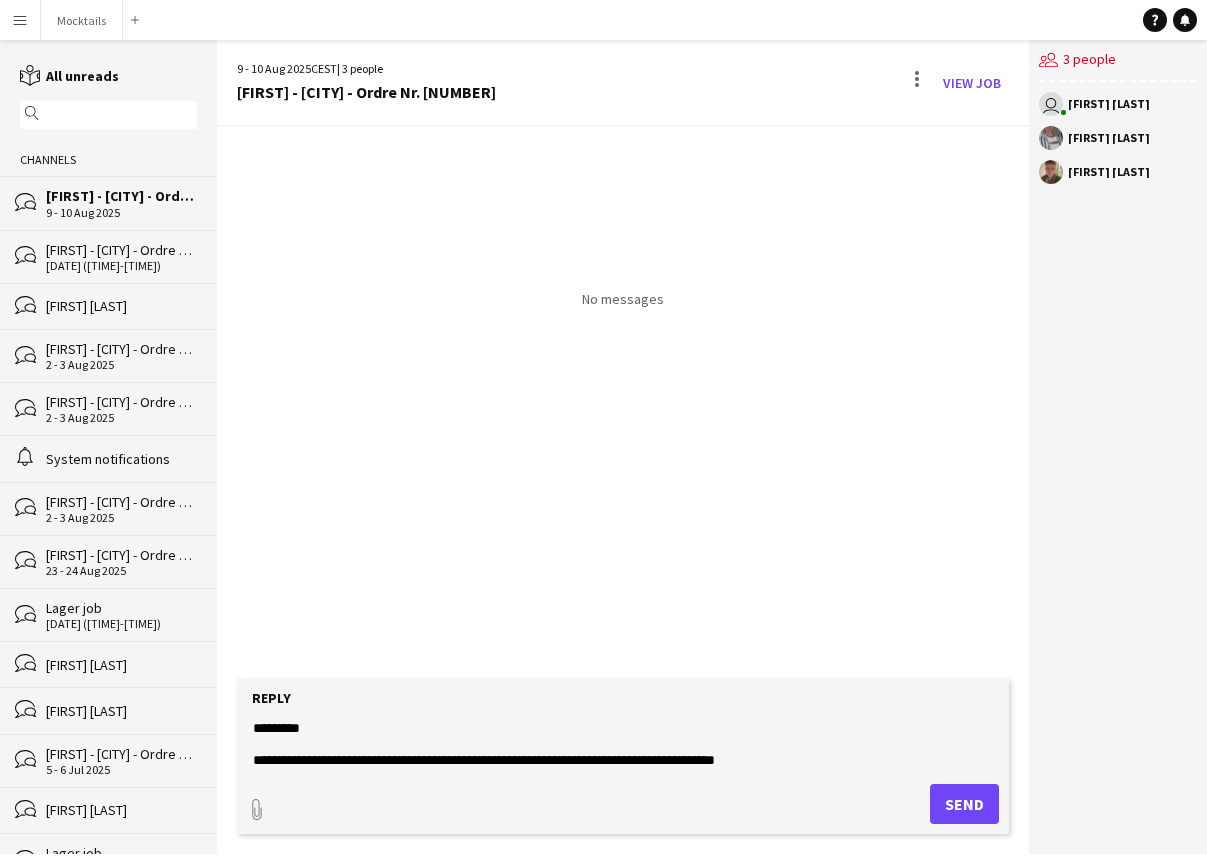 click on "**********" 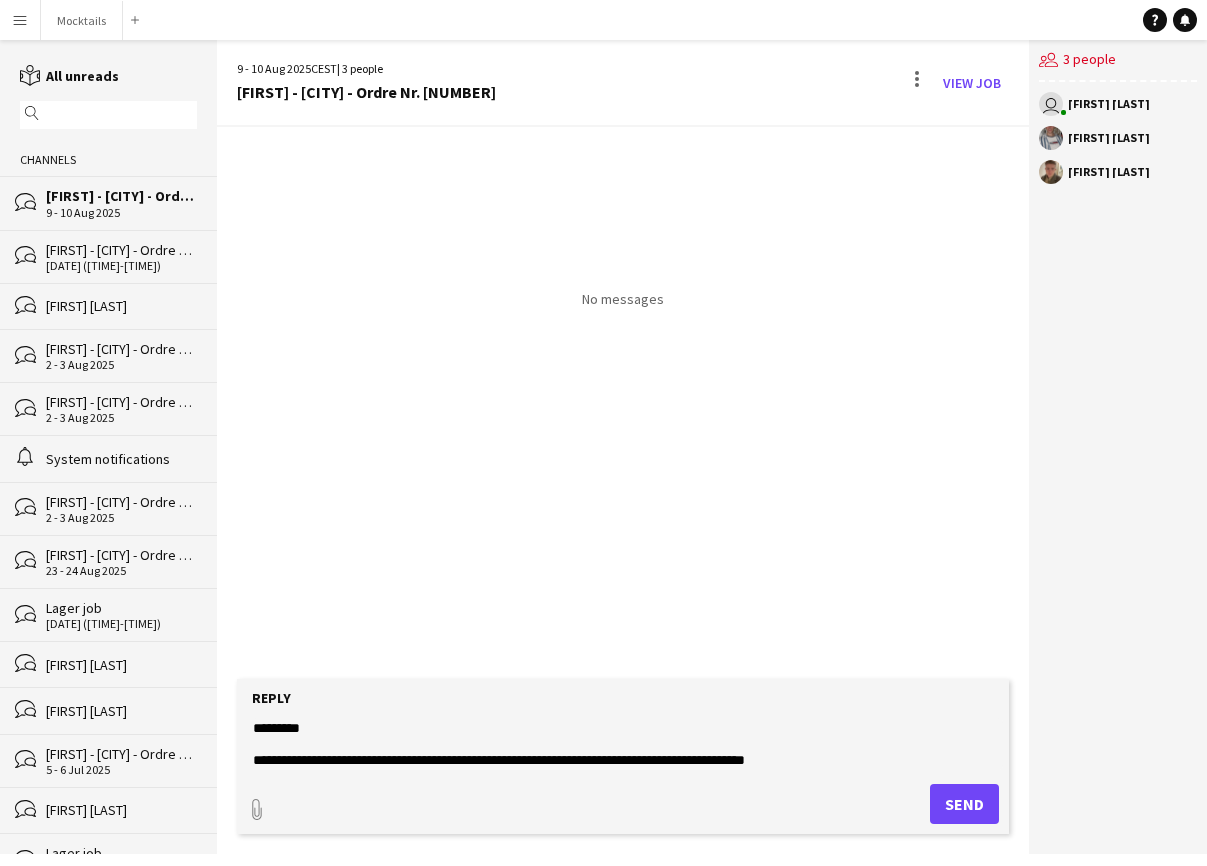 scroll, scrollTop: 15, scrollLeft: 0, axis: vertical 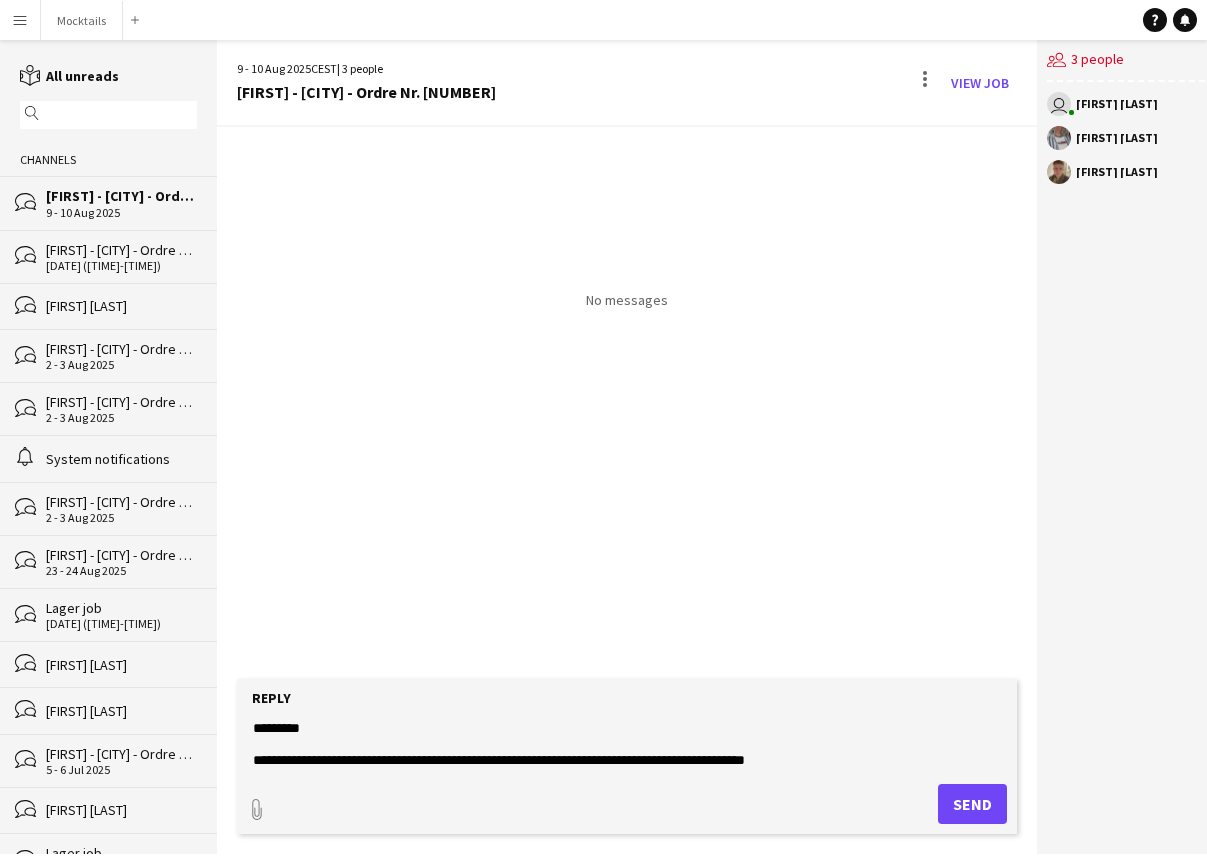 type on "**********" 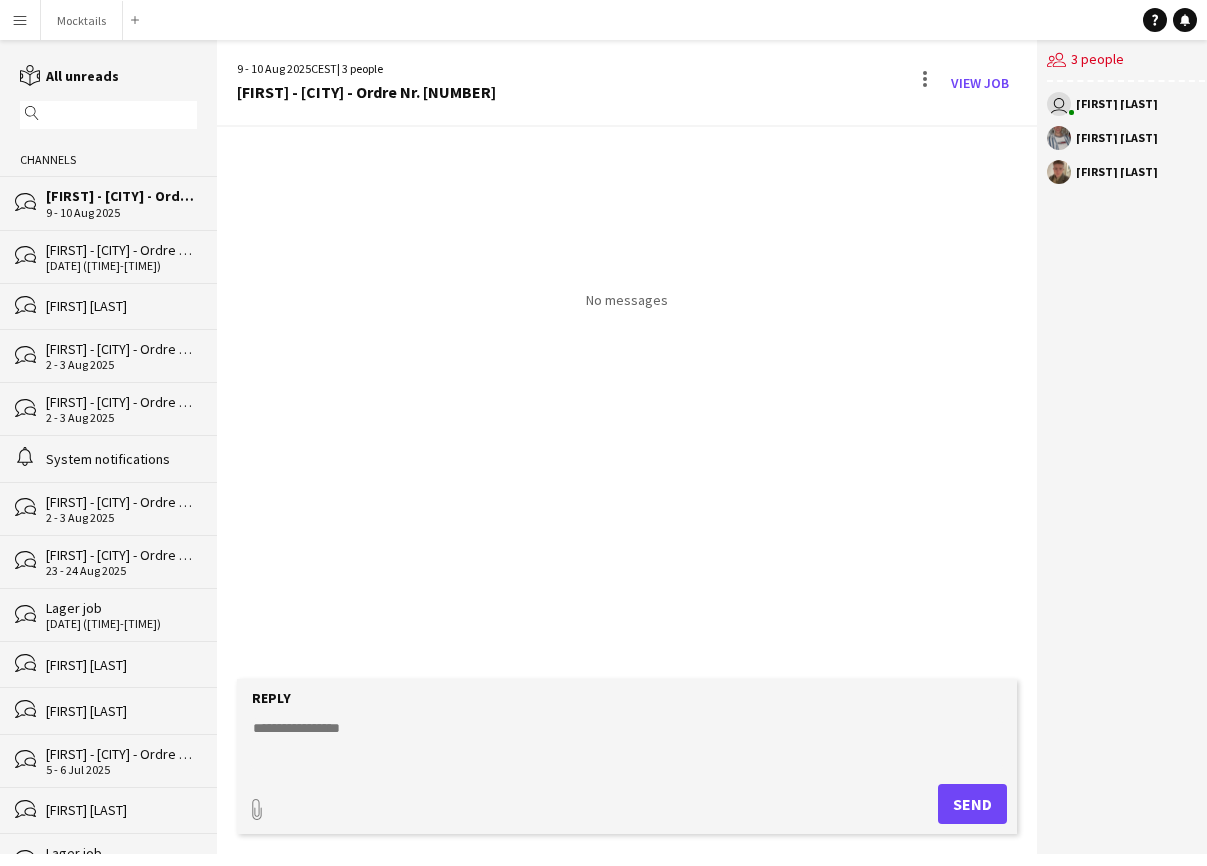 scroll, scrollTop: 0, scrollLeft: 0, axis: both 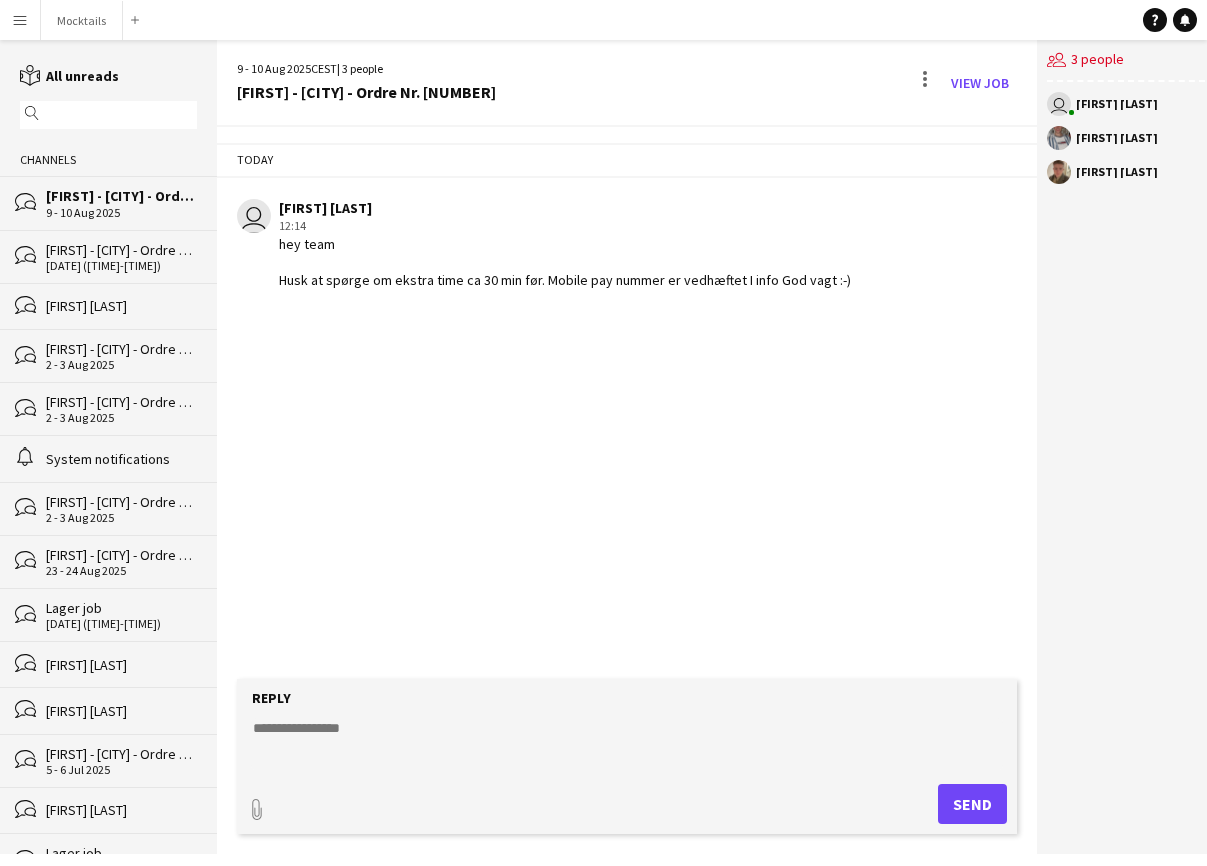 drag, startPoint x: 281, startPoint y: 283, endPoint x: 837, endPoint y: 280, distance: 556.0081 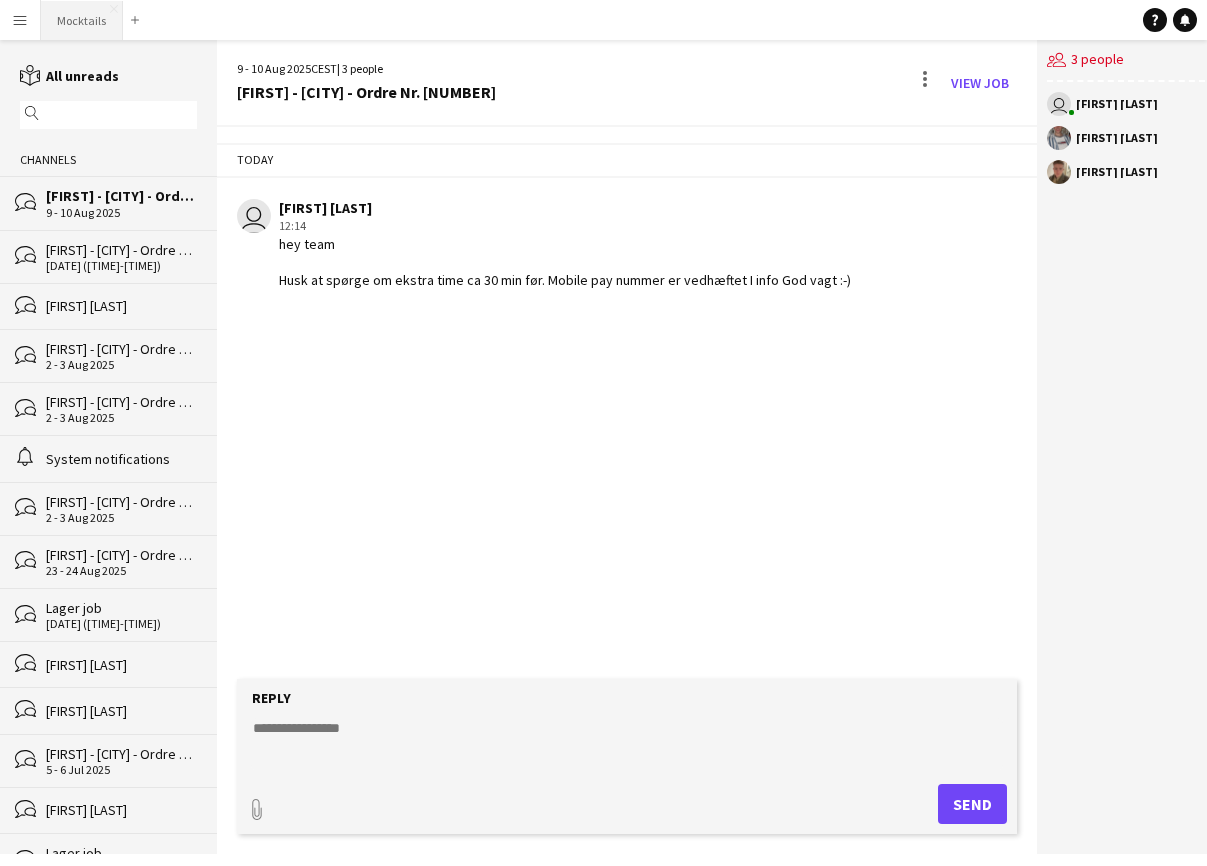 click on "Mocktails
Close" at bounding box center [82, 20] 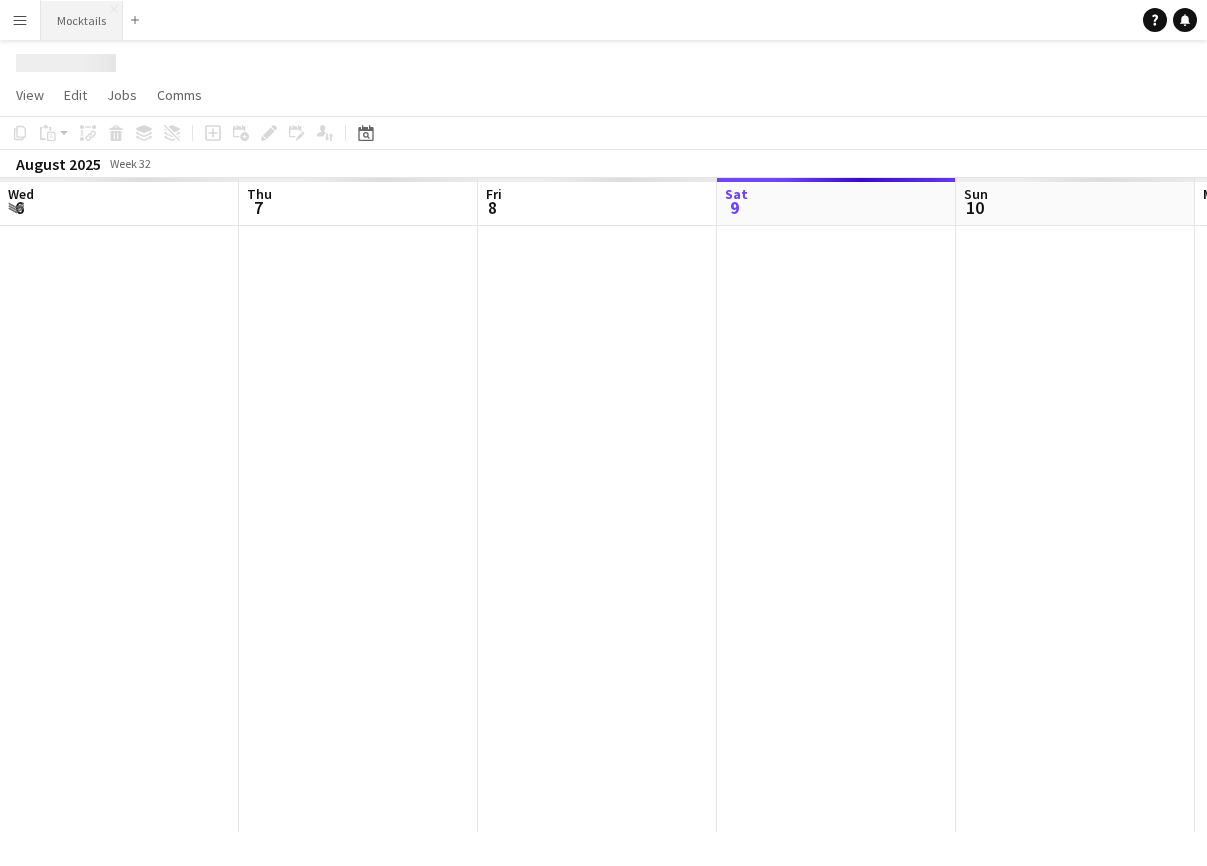 scroll, scrollTop: 0, scrollLeft: 478, axis: horizontal 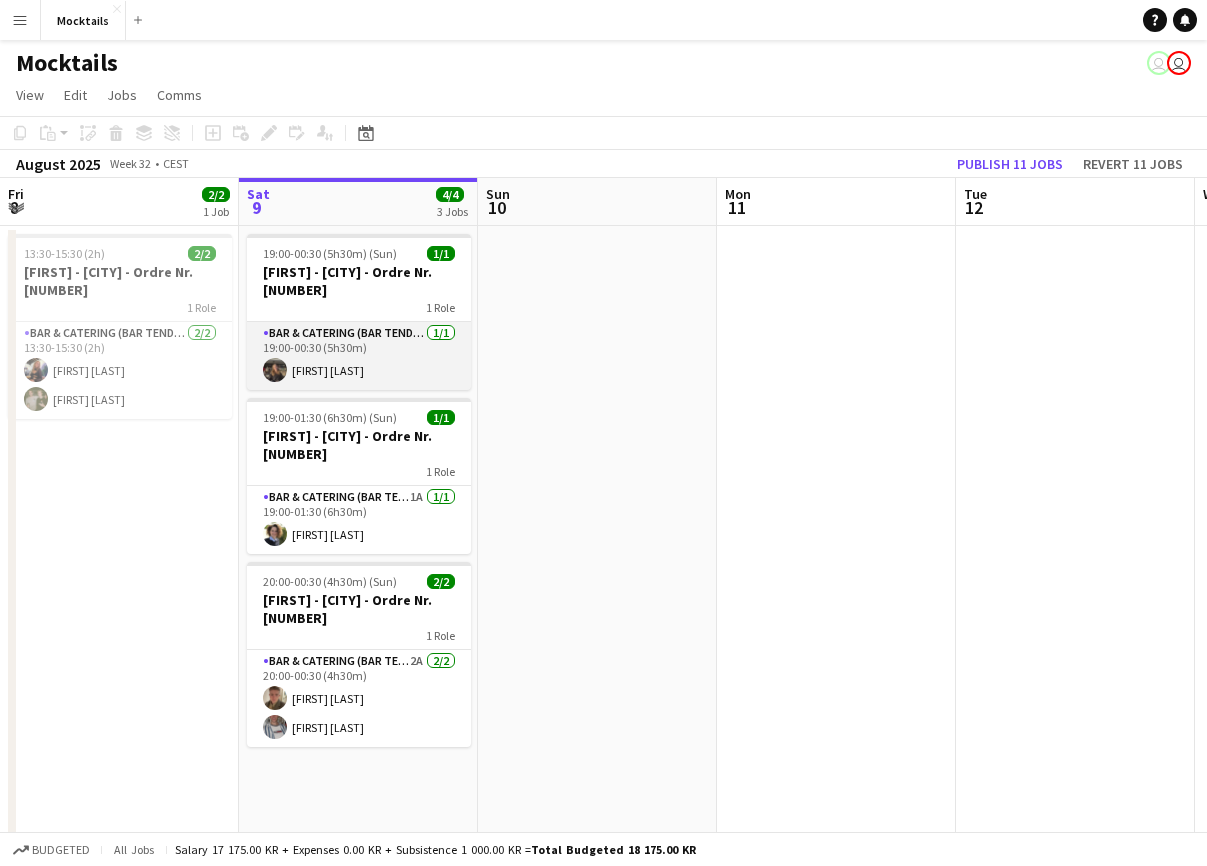 click on "Bar & Catering (Bar Tender)   1/1   [TIME]-[TIME] ([DURATION])
[FIRST] [LAST]" at bounding box center (359, 356) 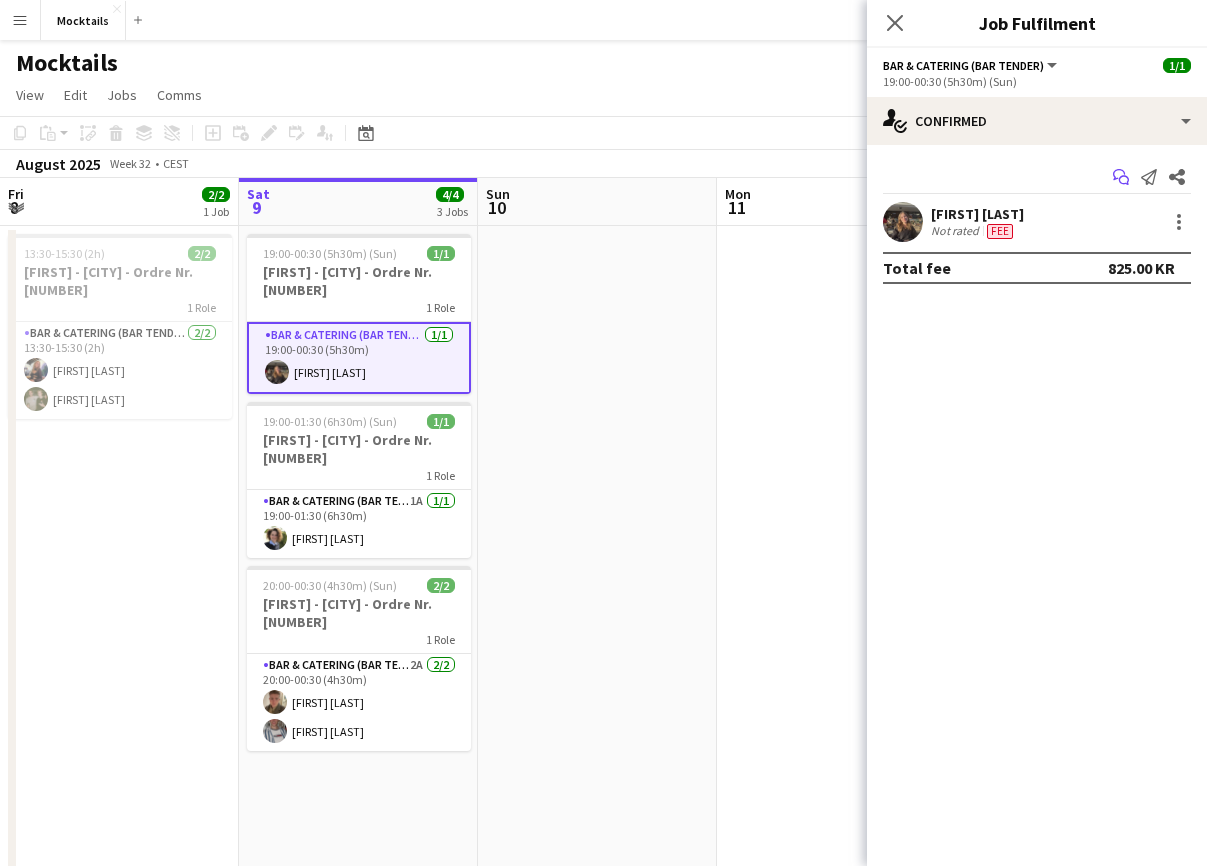 click 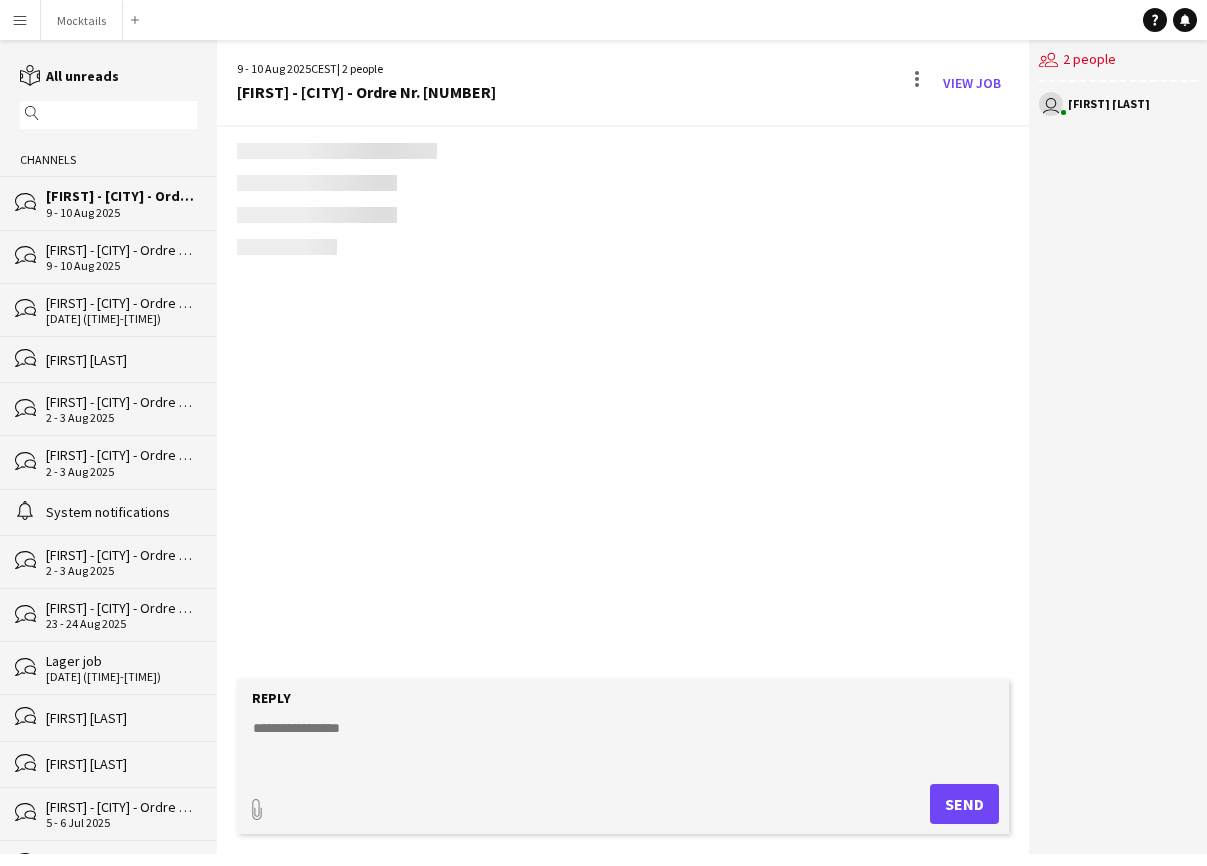 click 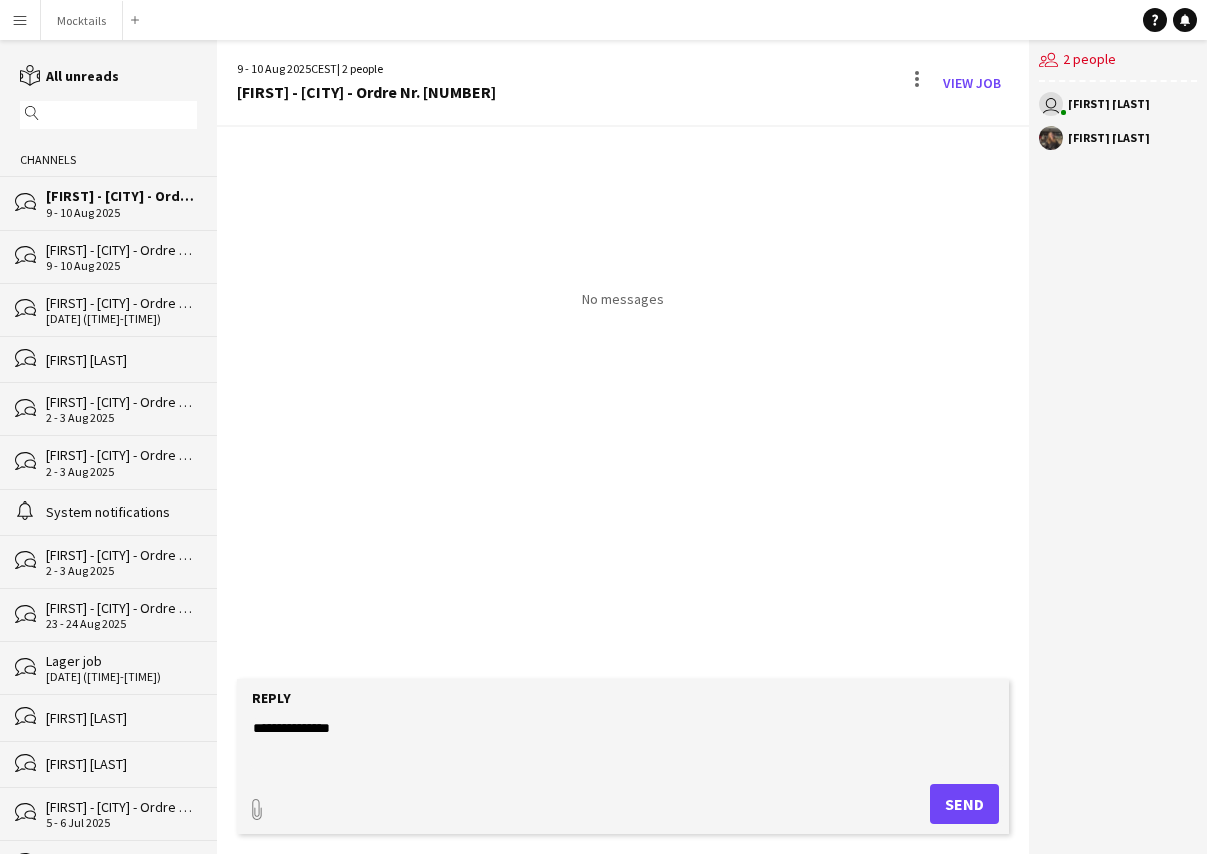 paste on "**********" 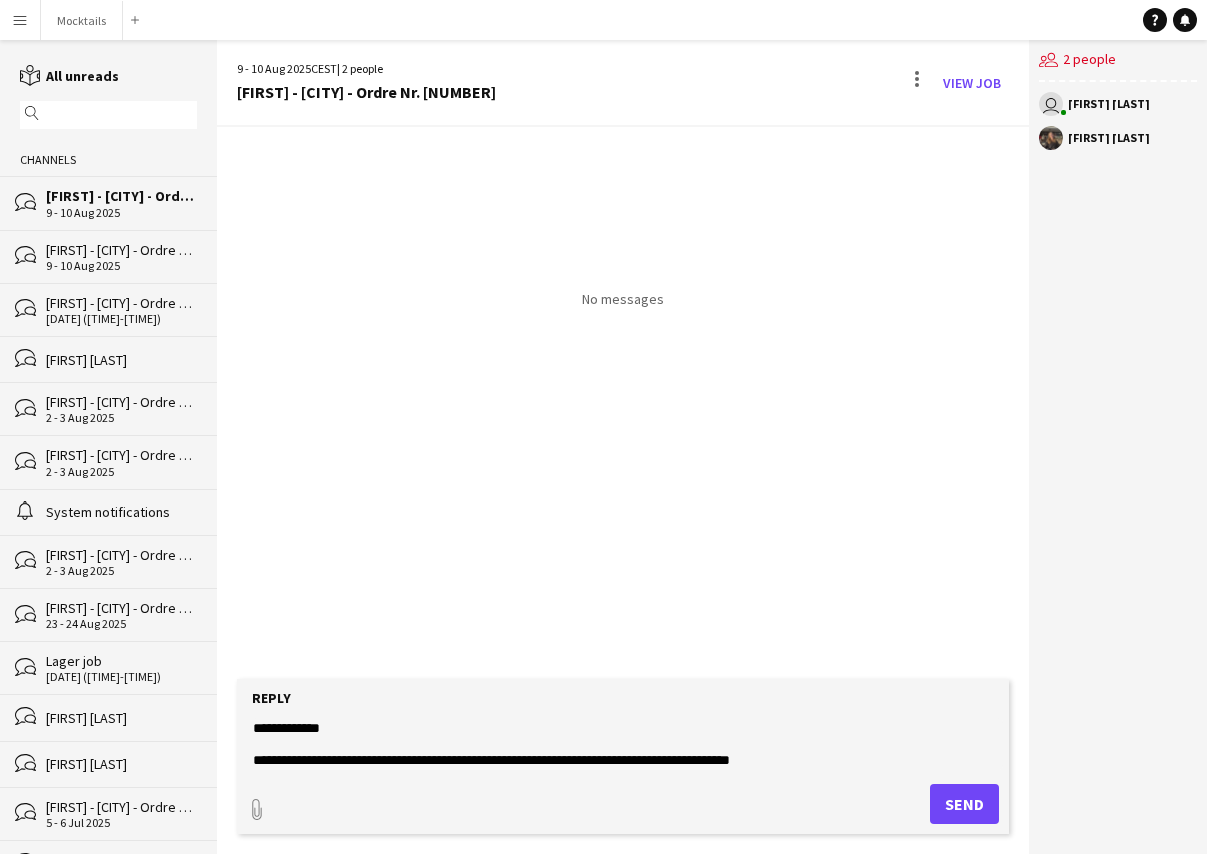 drag, startPoint x: 418, startPoint y: 759, endPoint x: 831, endPoint y: 761, distance: 413.00485 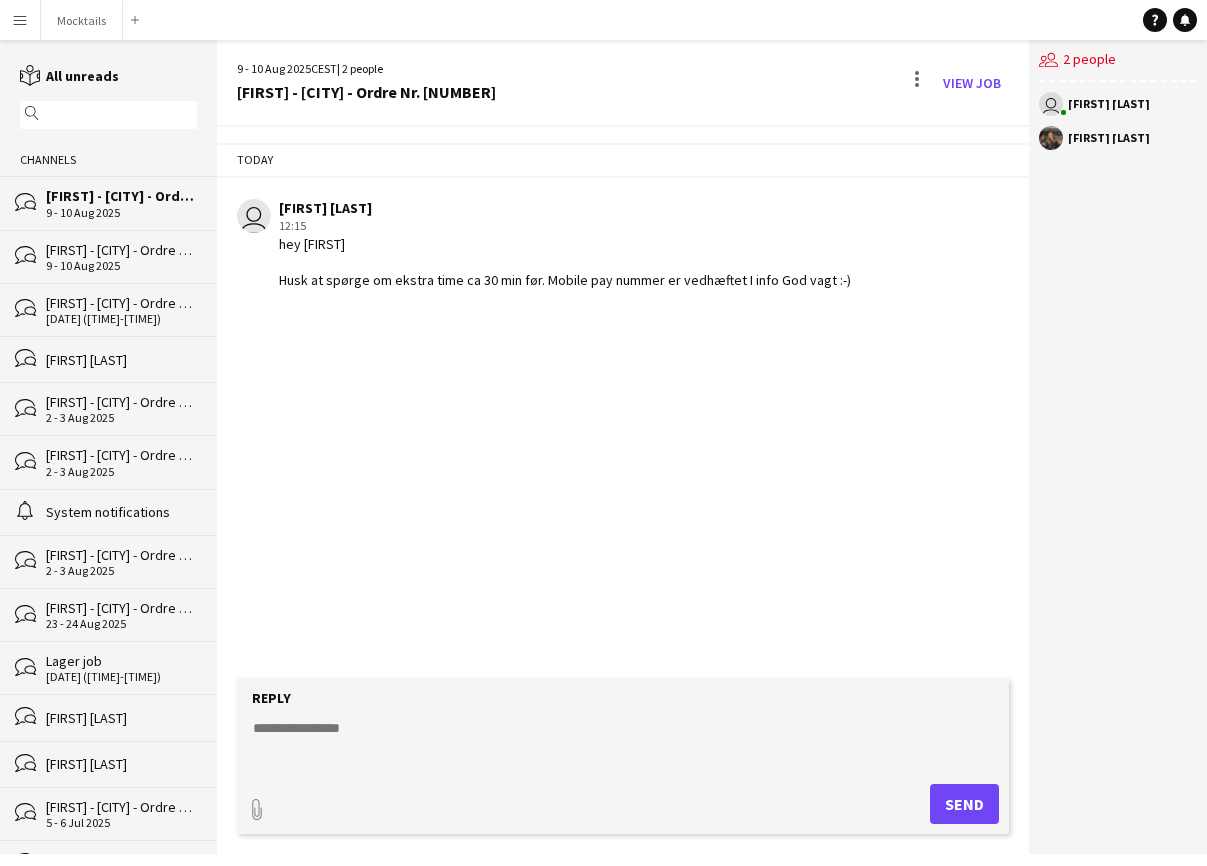 drag, startPoint x: 280, startPoint y: 280, endPoint x: 877, endPoint y: 277, distance: 597.0075 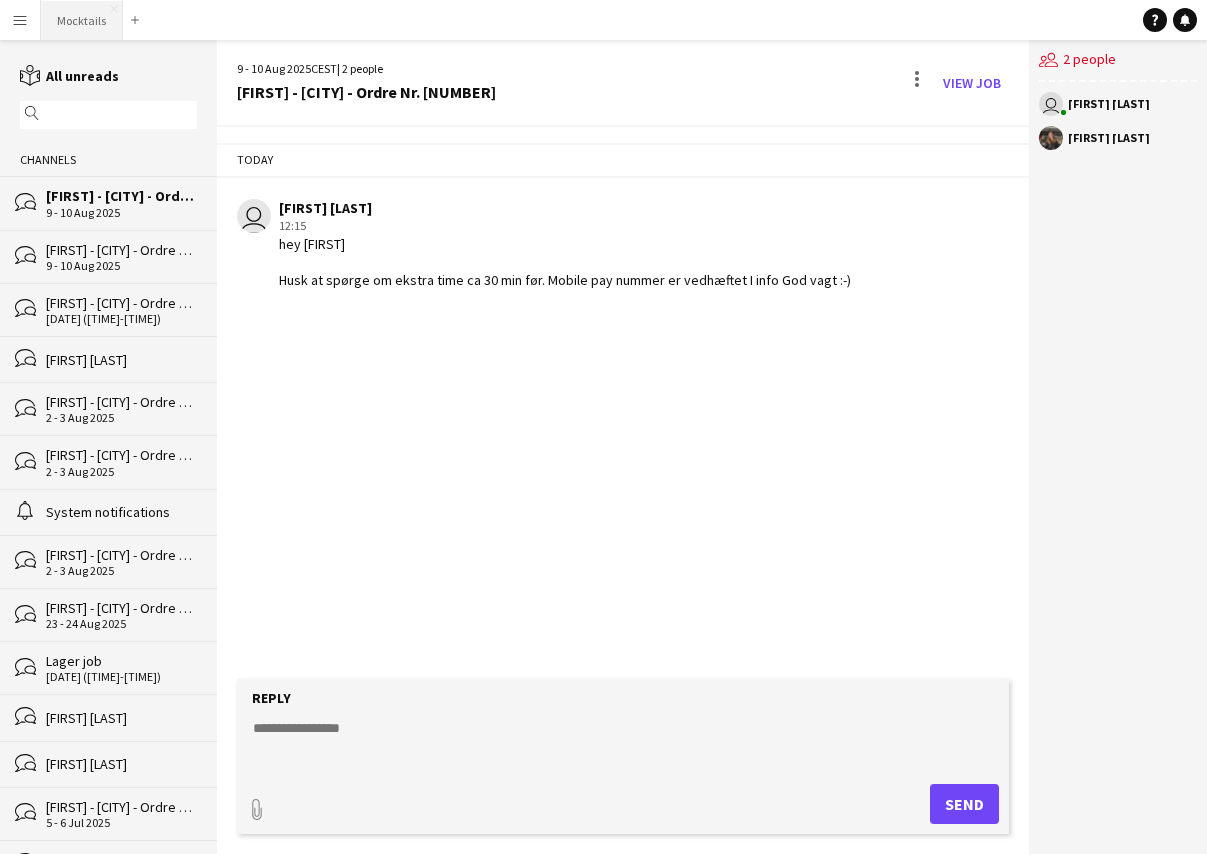 click on "Mocktails
Close" at bounding box center [82, 20] 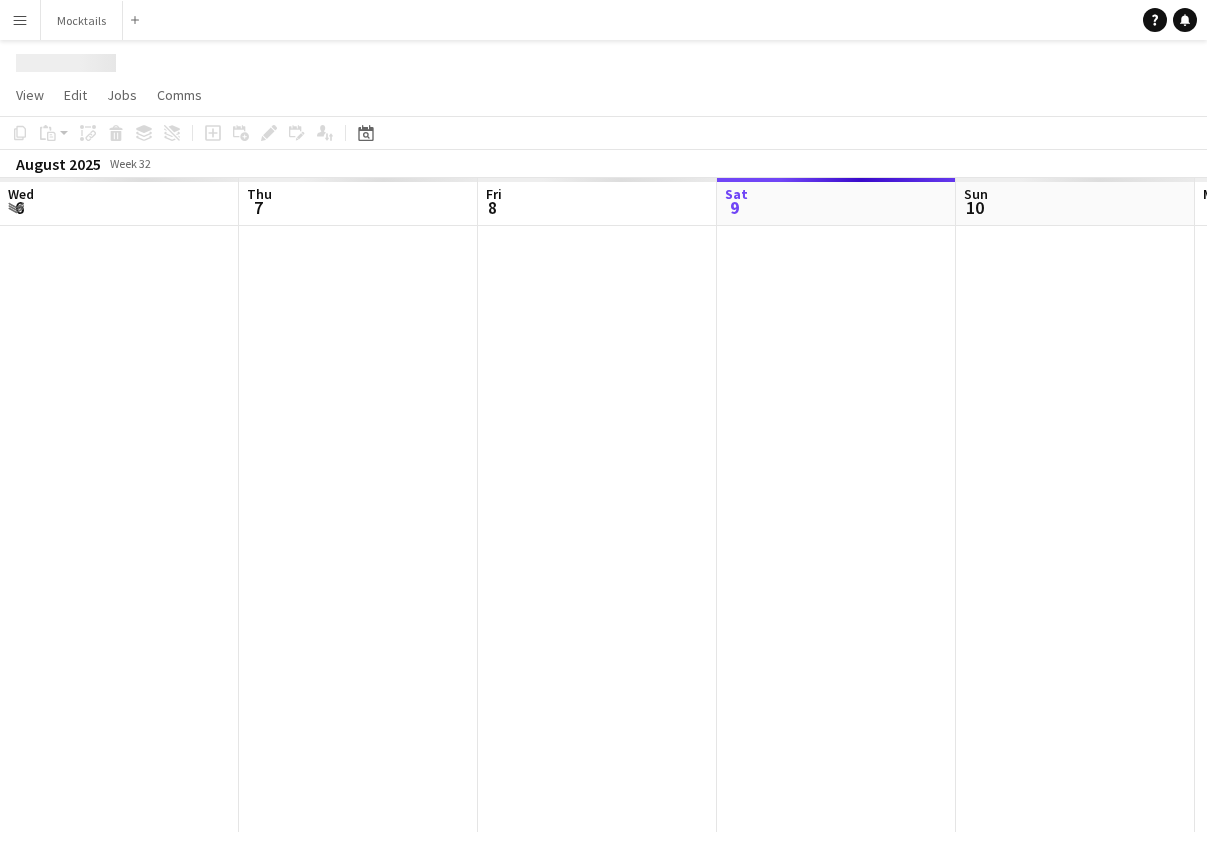 scroll, scrollTop: 0, scrollLeft: 478, axis: horizontal 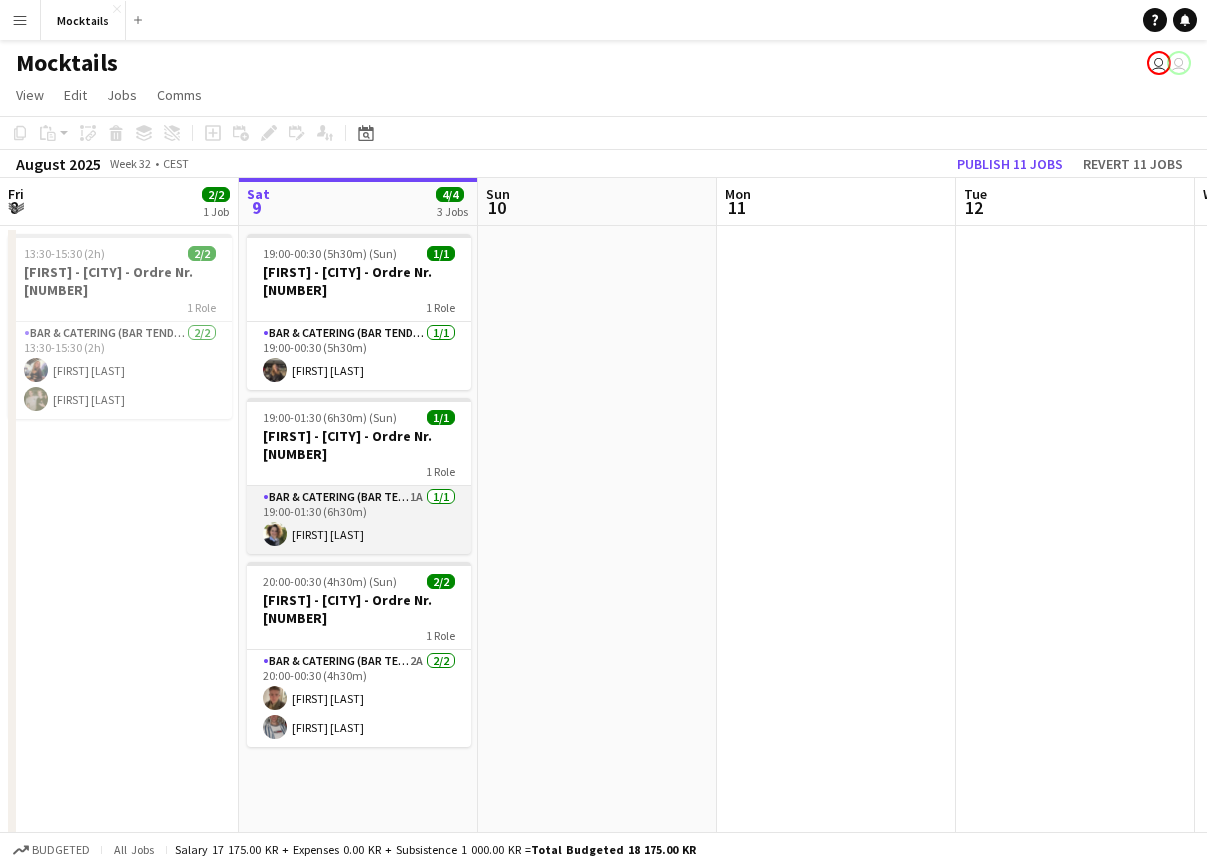 click on "Bar & Catering (Bar Tender)   1/1   [TIME]-[TIME] ([DURATION])
[FIRST] [LAST]" at bounding box center [359, 520] 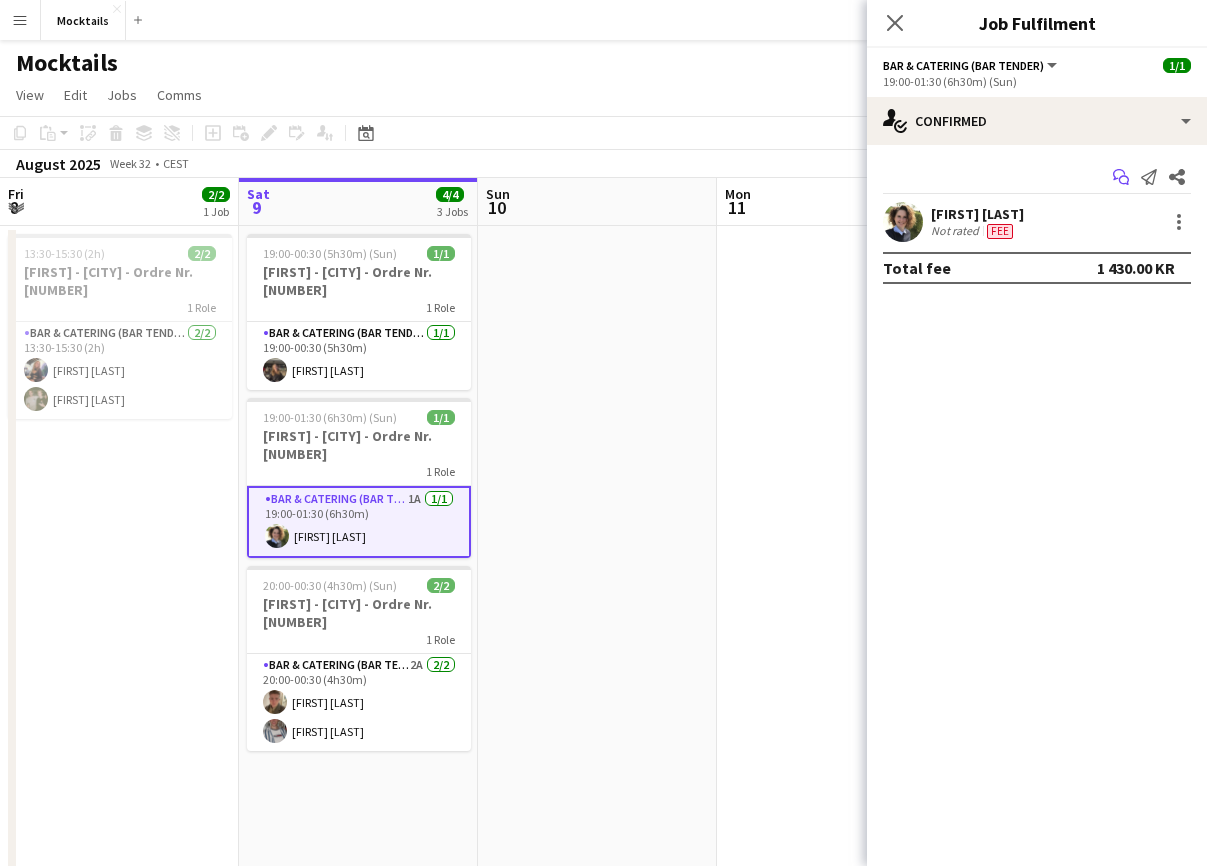 click on "Start chat" 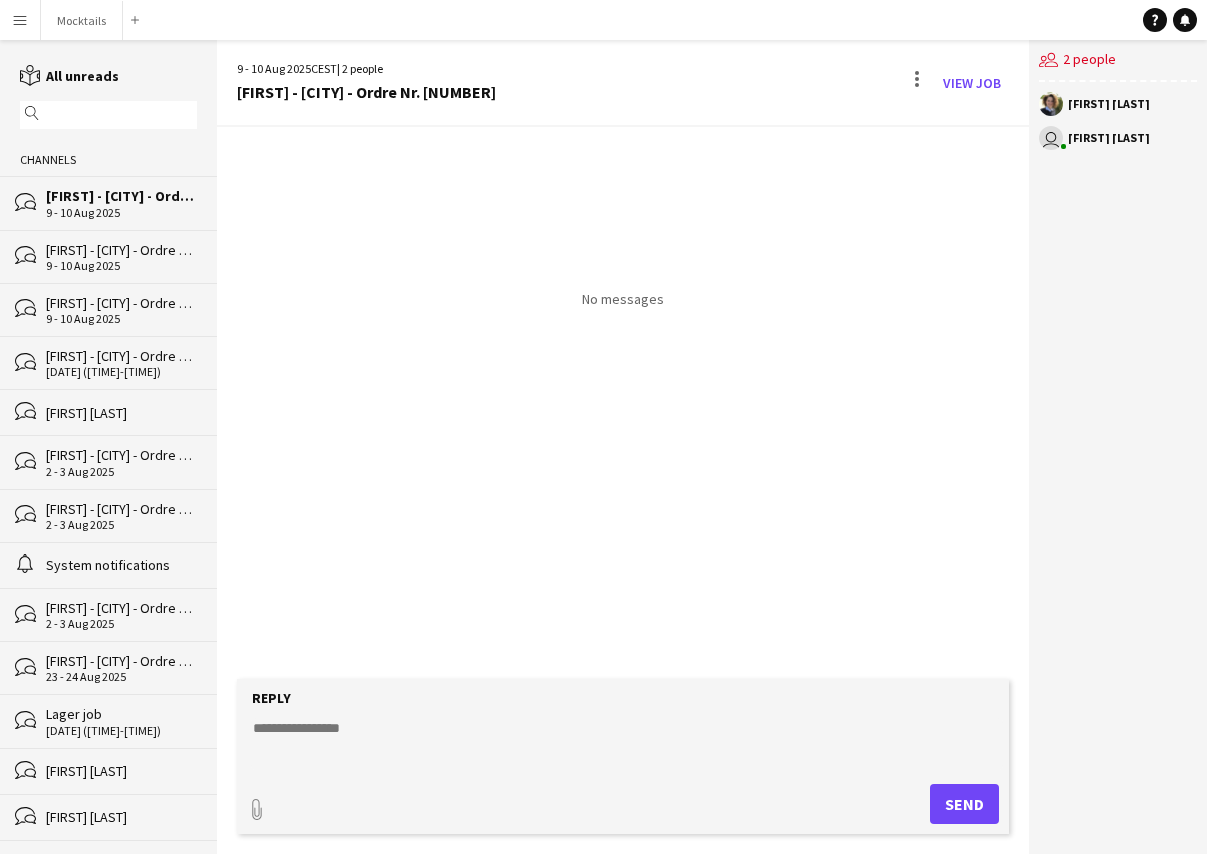 click 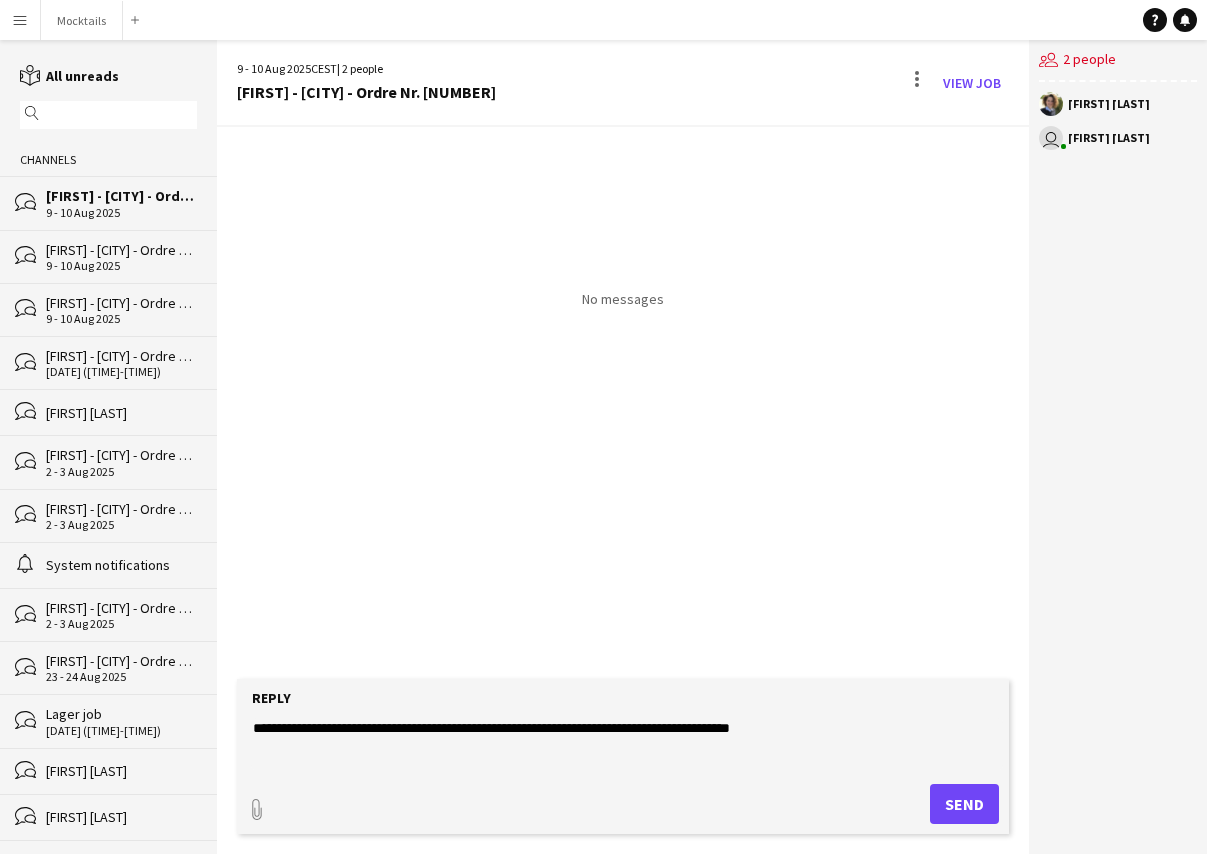 type on "**********" 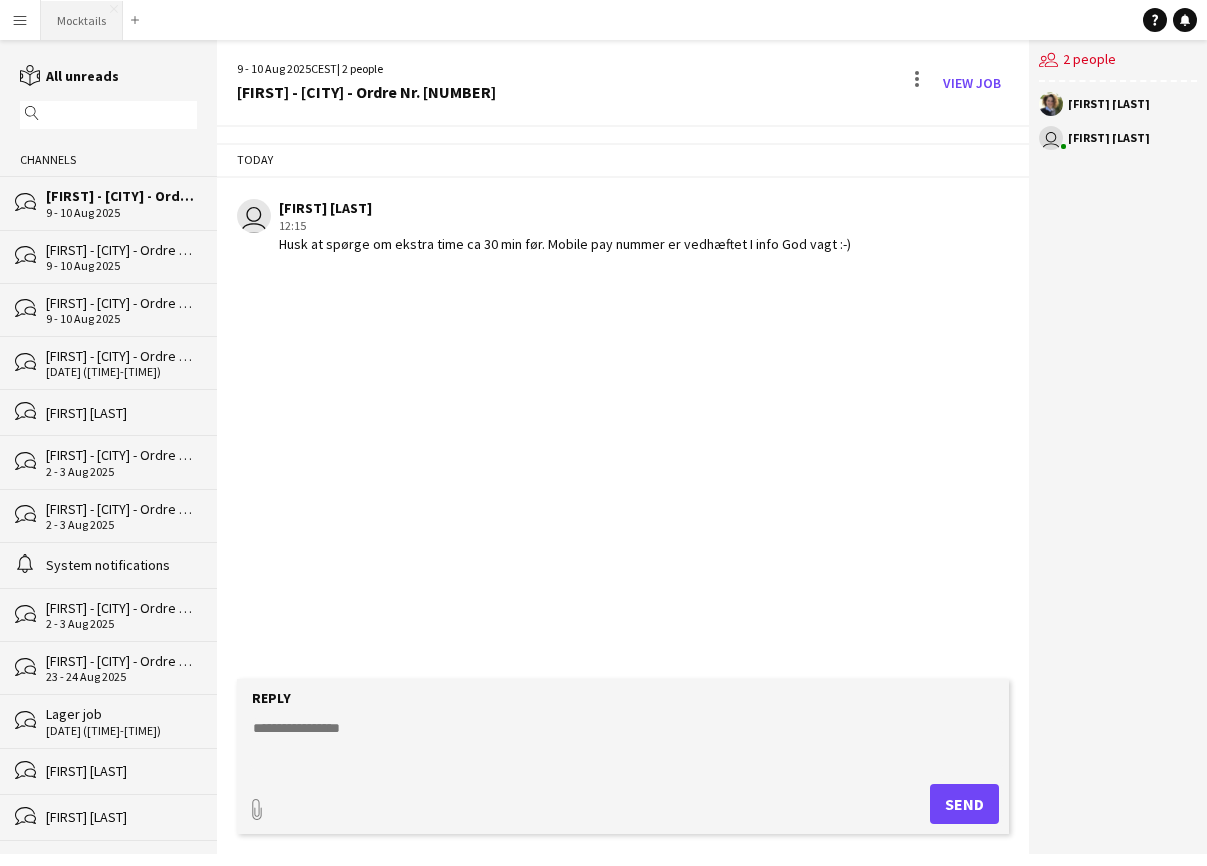 click on "Mocktails
Close" at bounding box center [82, 20] 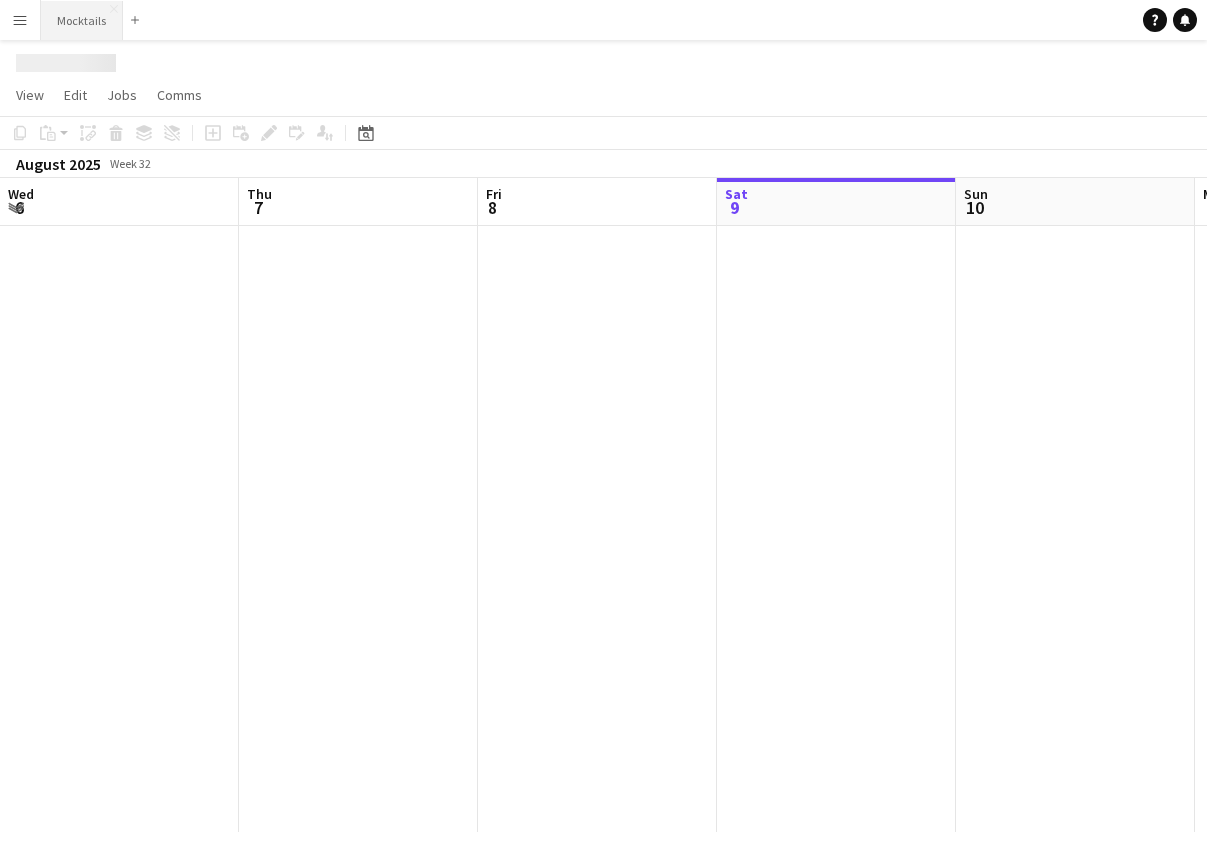 scroll, scrollTop: 0, scrollLeft: 478, axis: horizontal 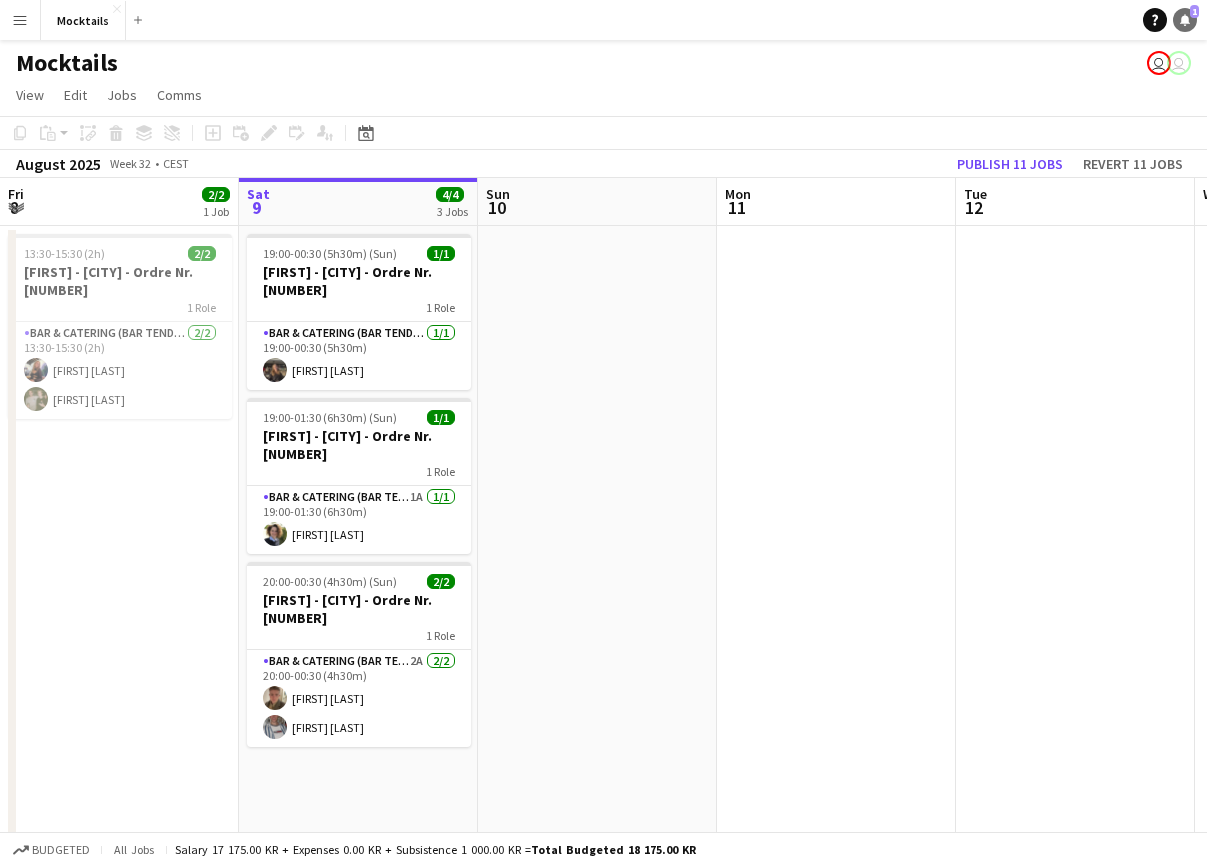 click 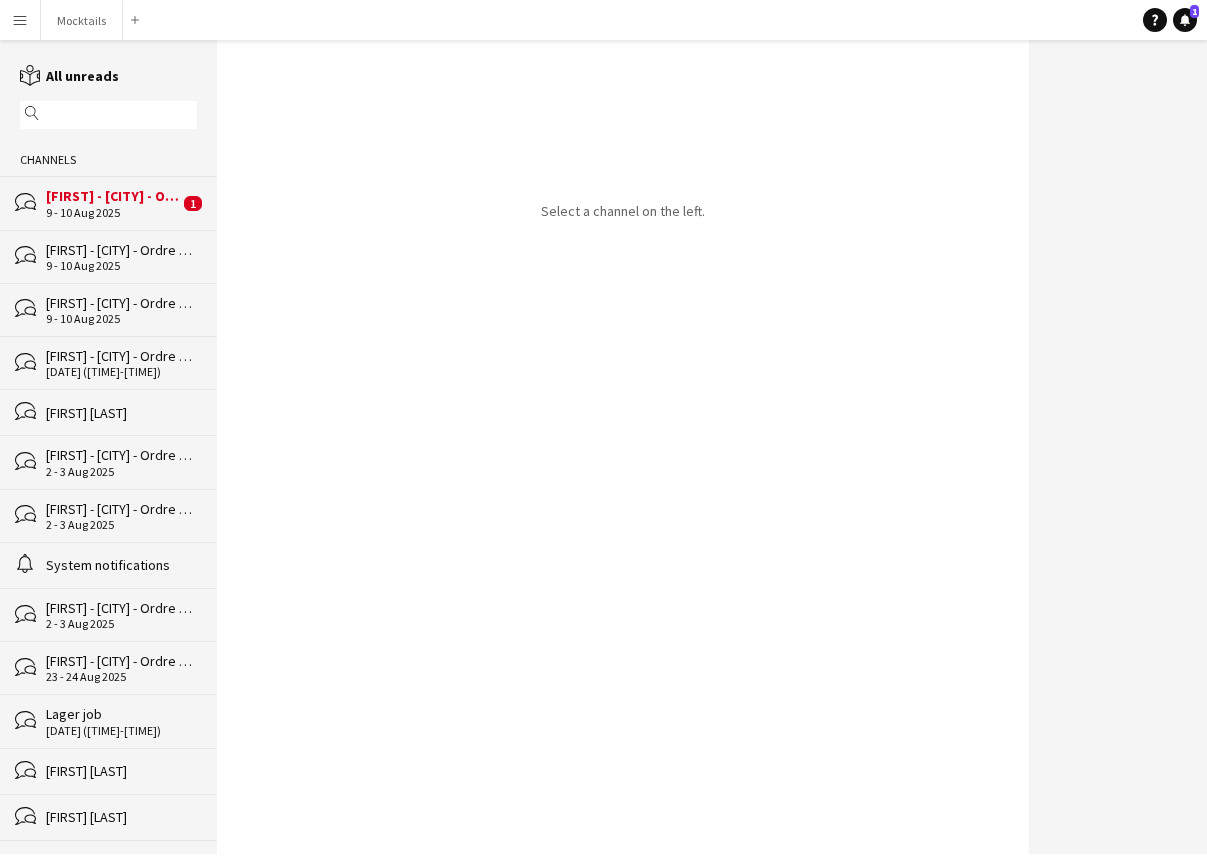 click on "9 - 10 Aug 2025" 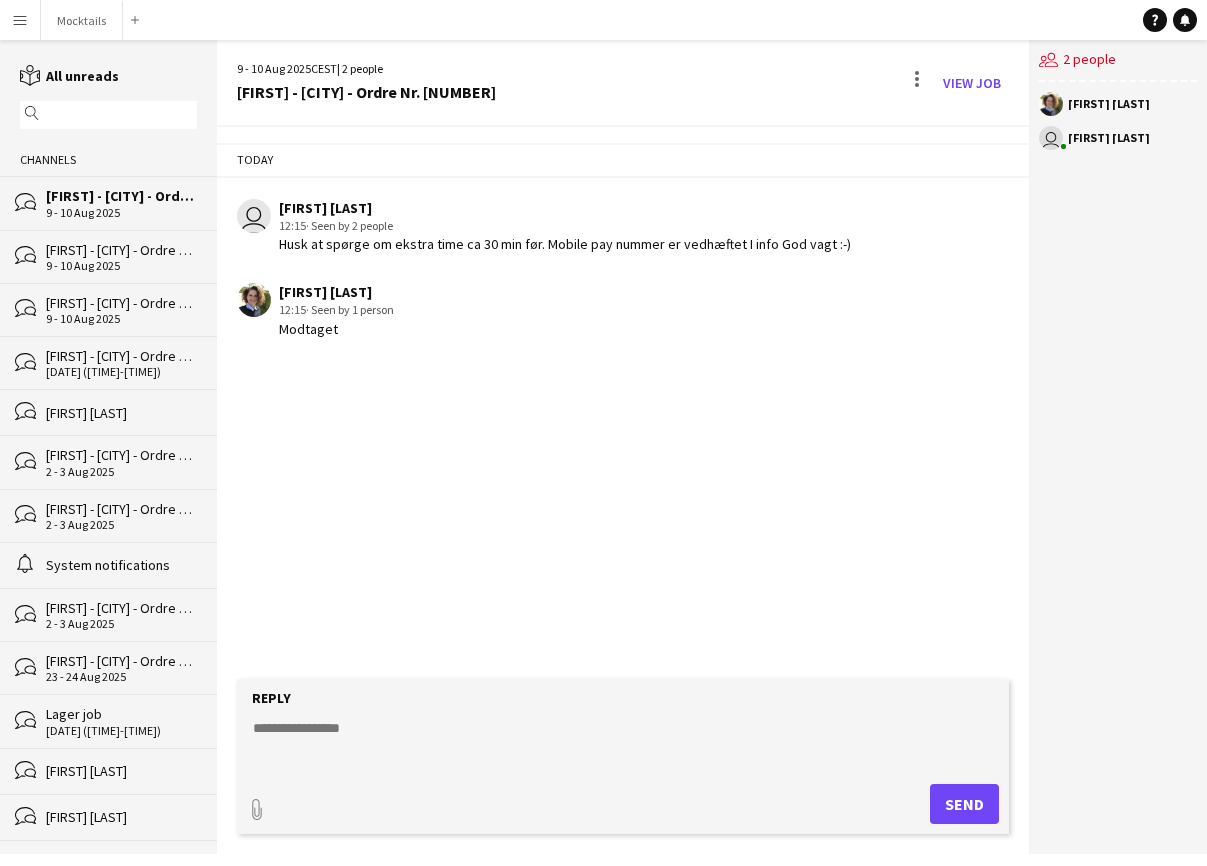 click 